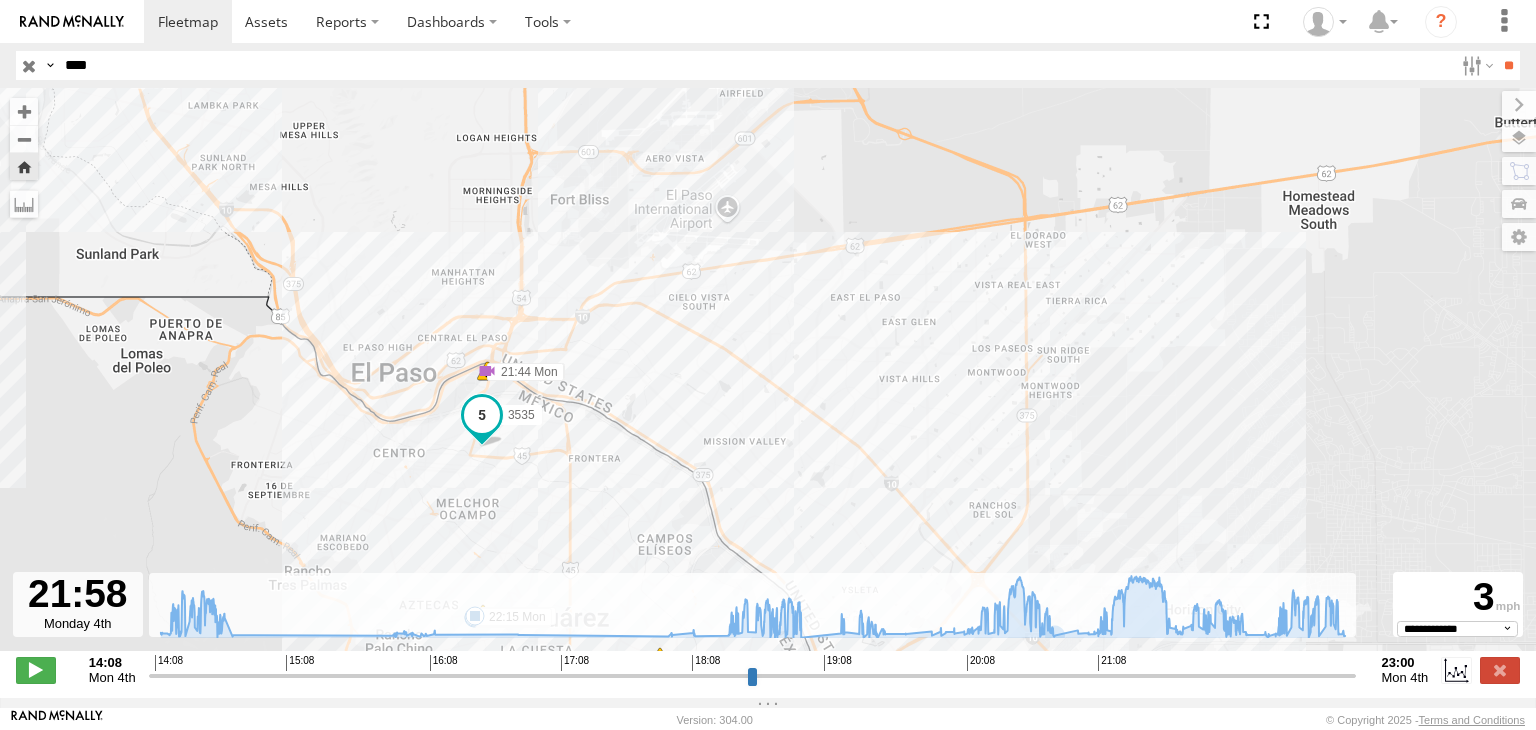 select on "**********" 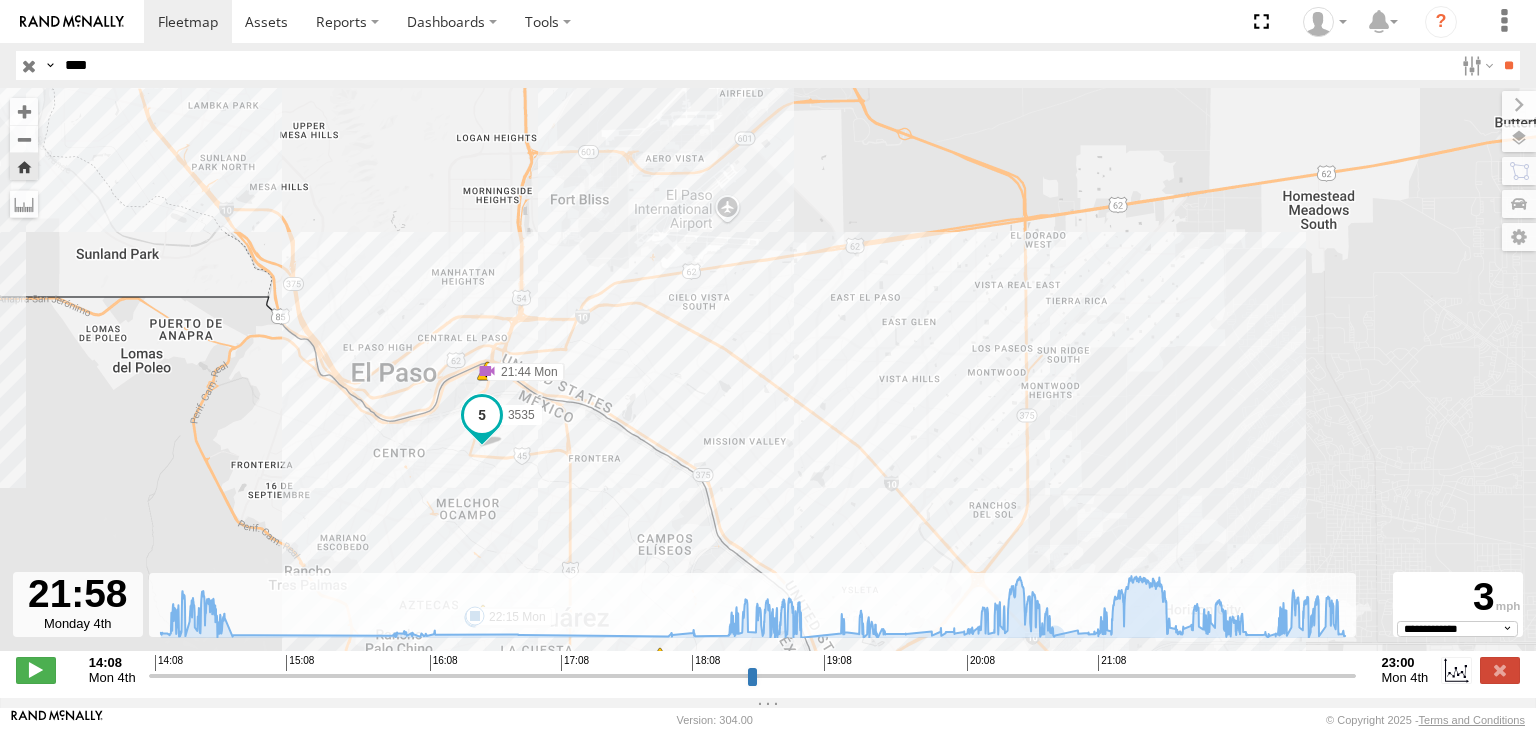 type on "****" 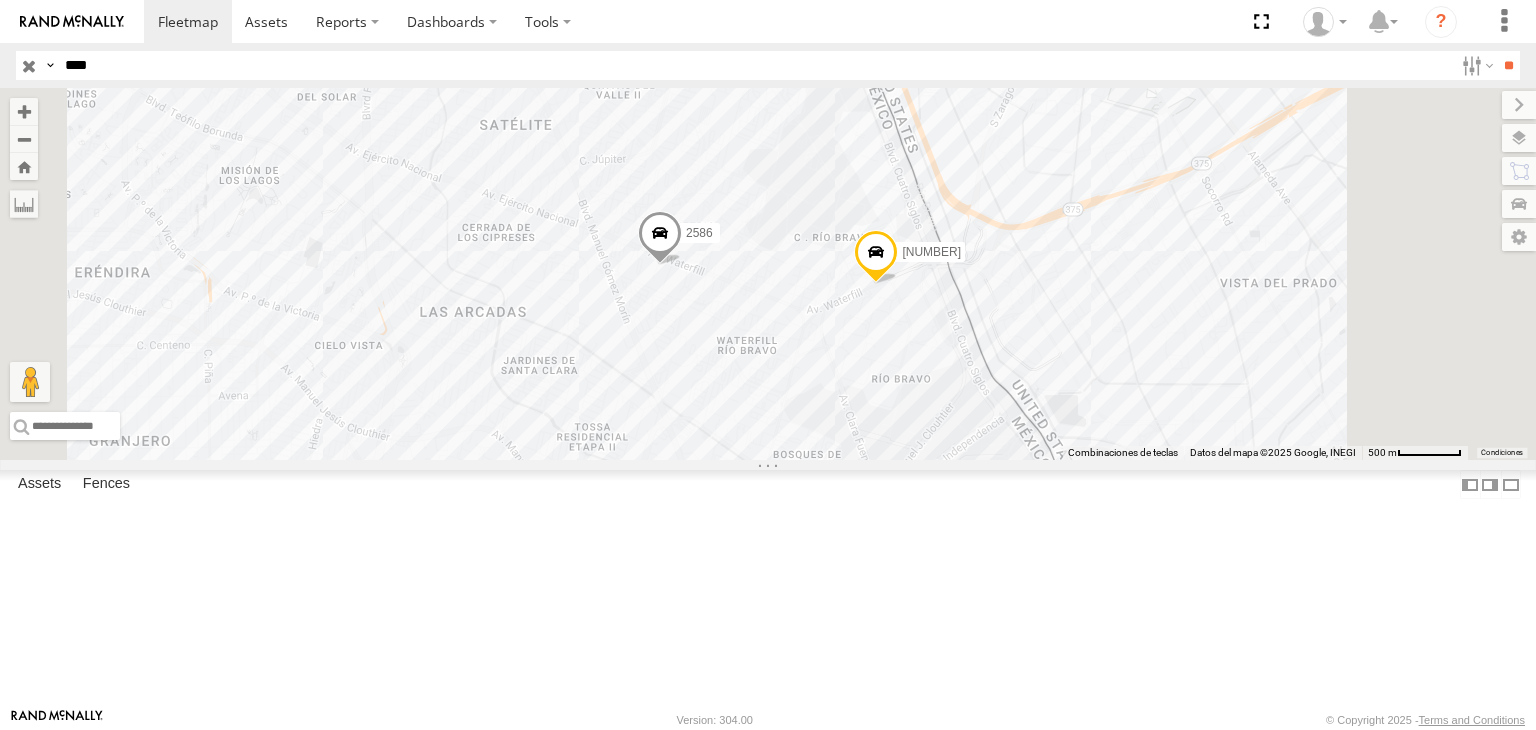 click on "2586" at bounding box center [0, 0] 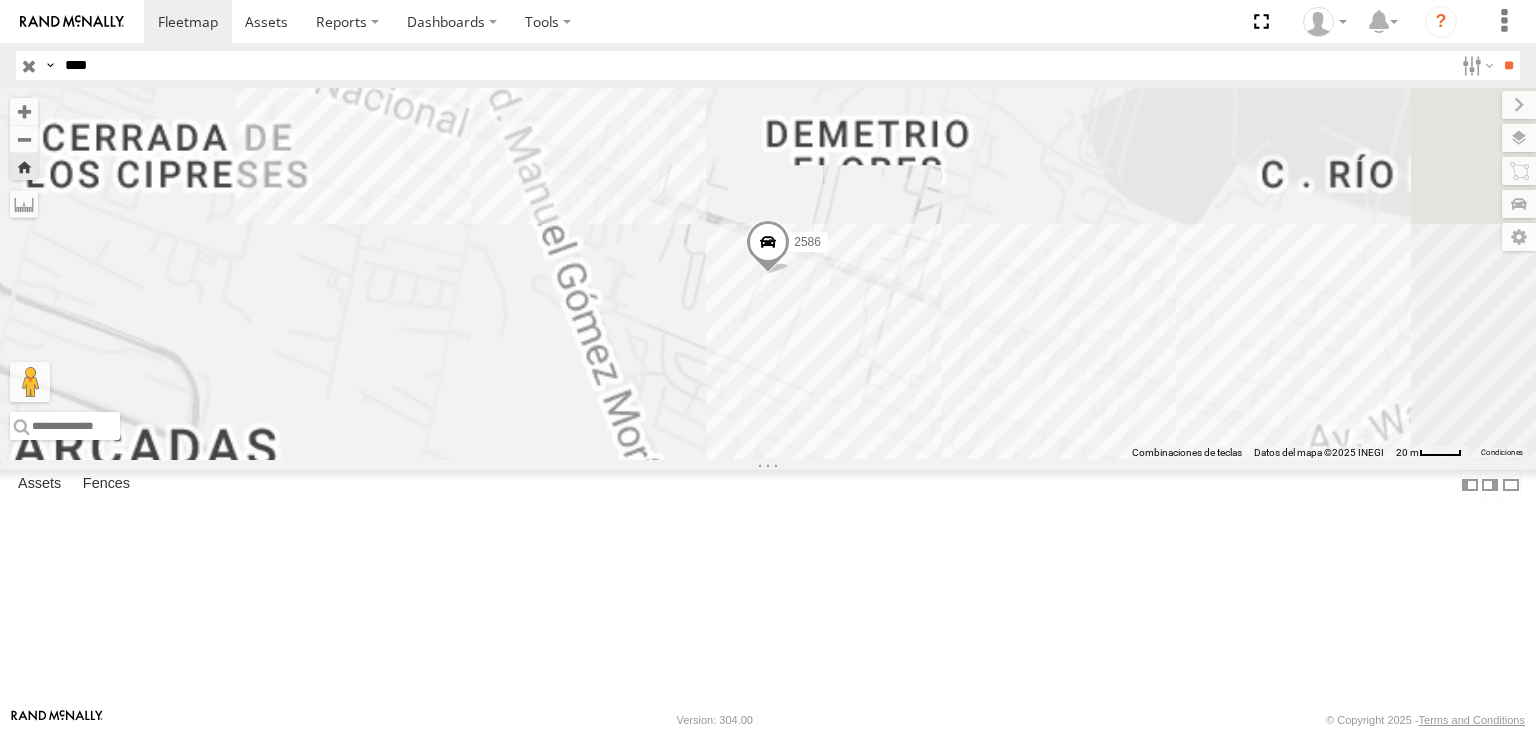 click on "2586" at bounding box center (768, 274) 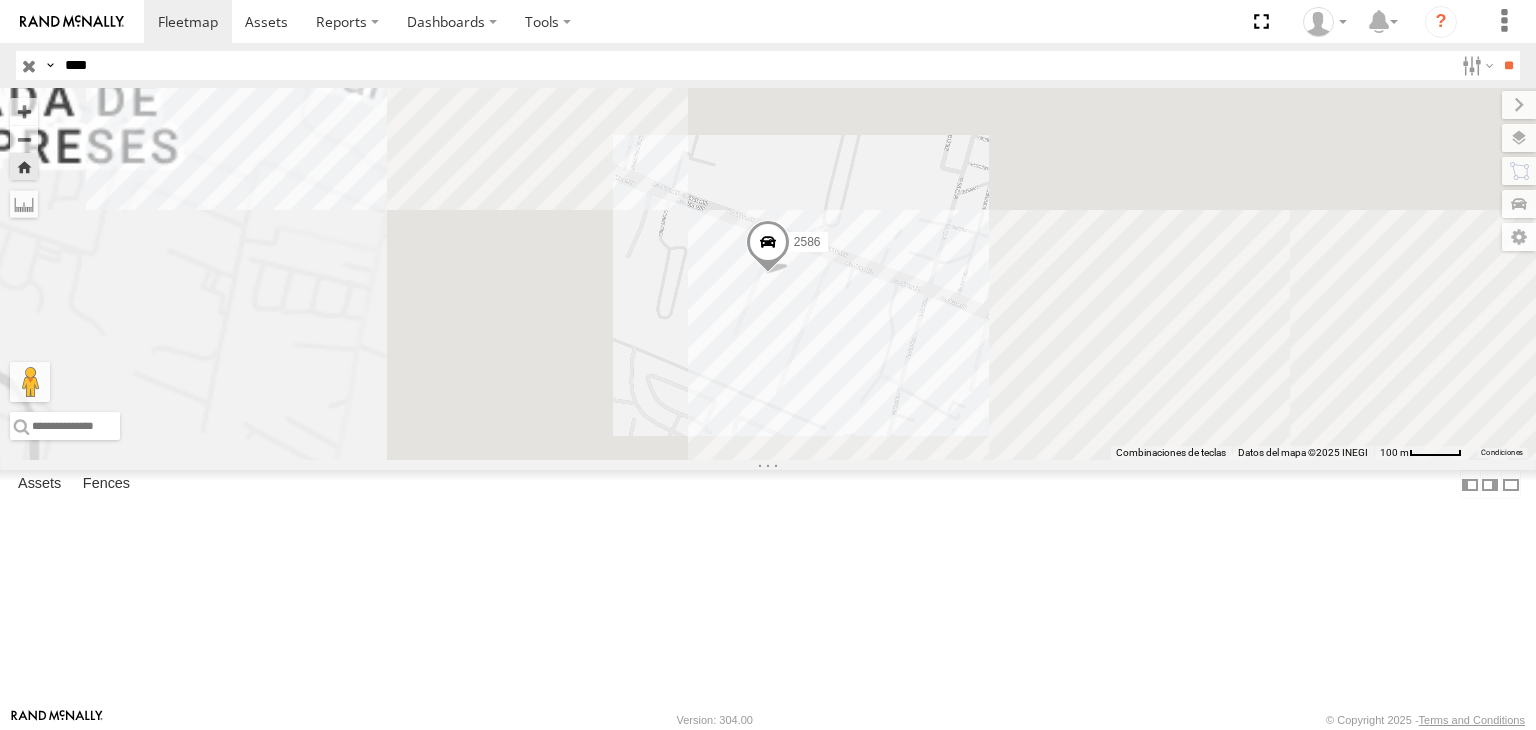 click at bounding box center [768, 247] 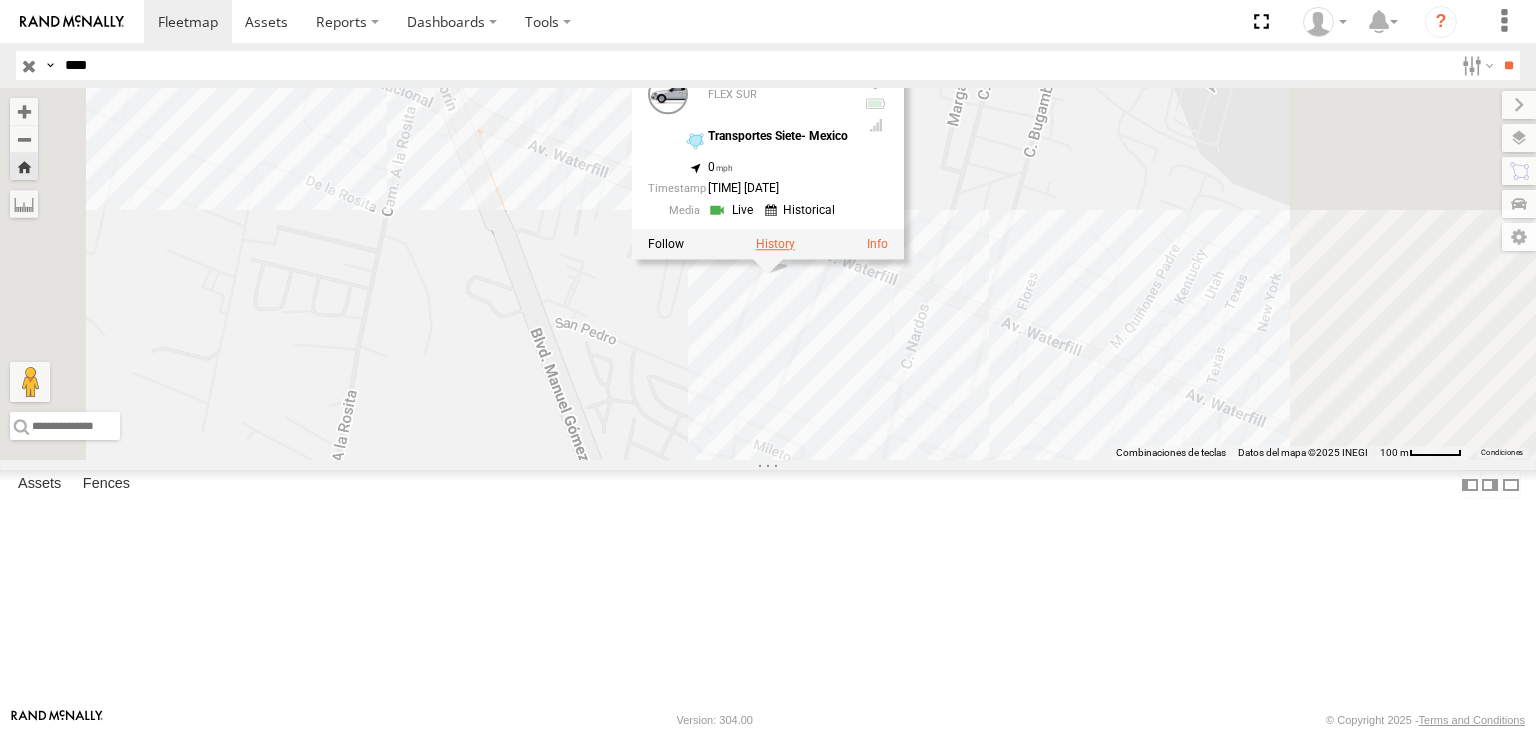 click at bounding box center [775, 244] 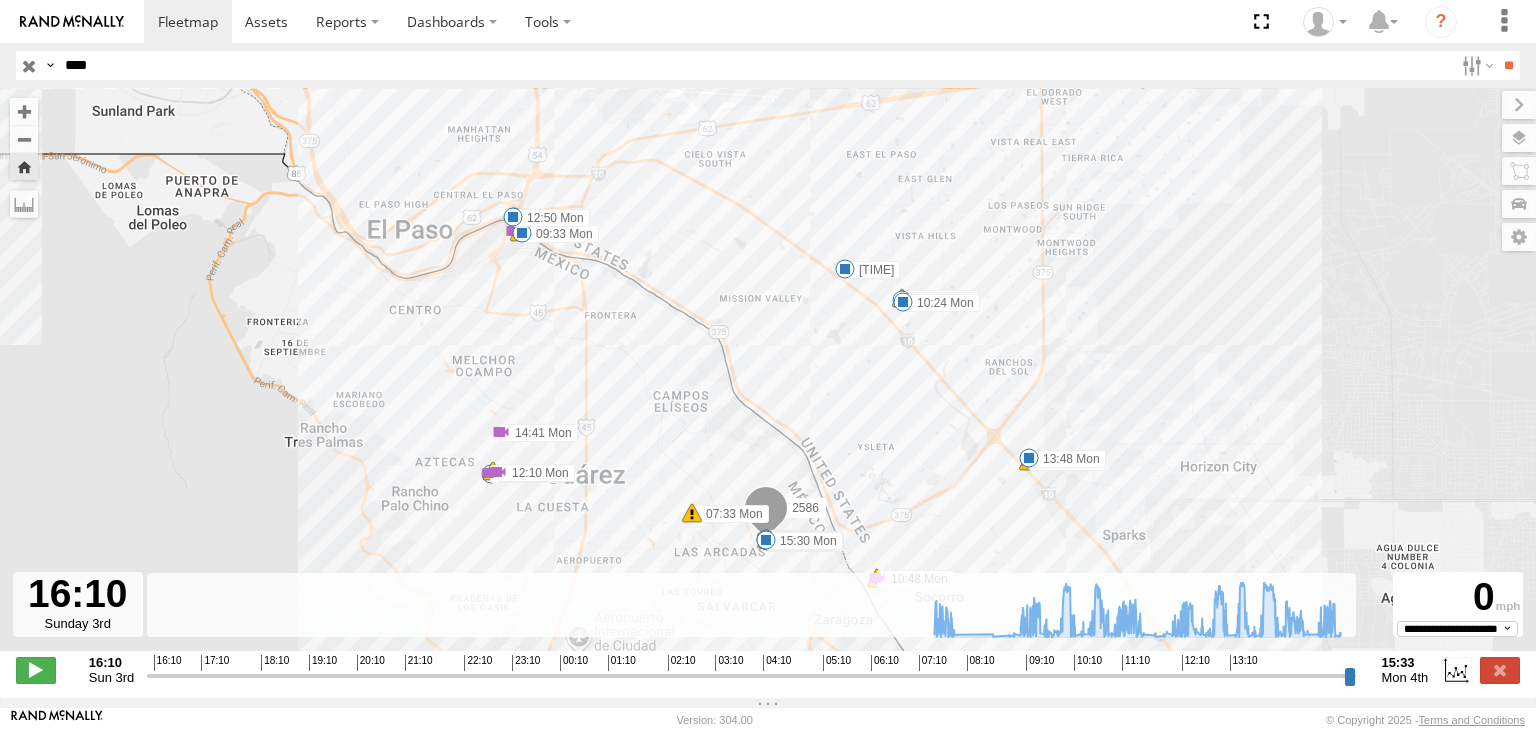 click at bounding box center (751, 675) 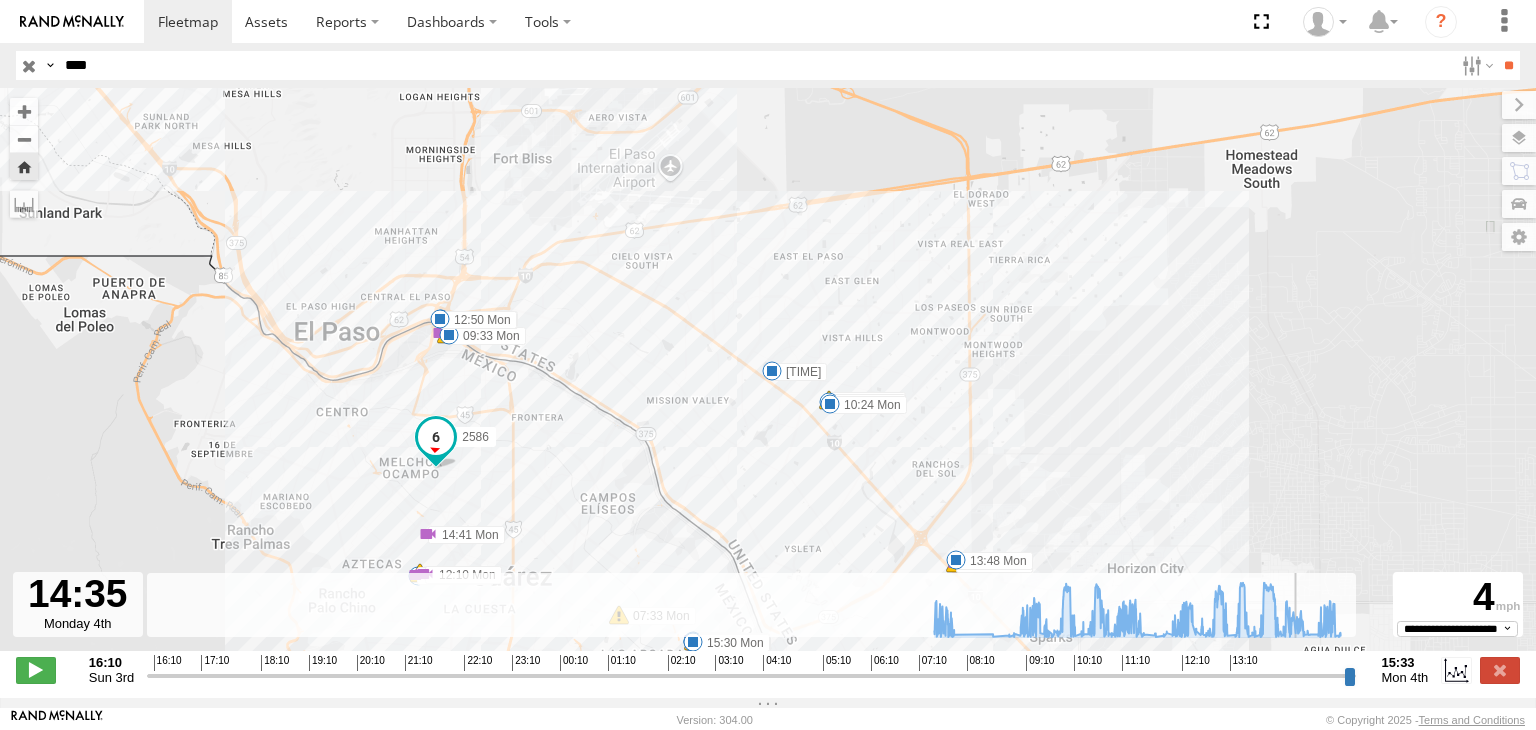 drag, startPoint x: 150, startPoint y: 686, endPoint x: 1304, endPoint y: 715, distance: 1154.3644 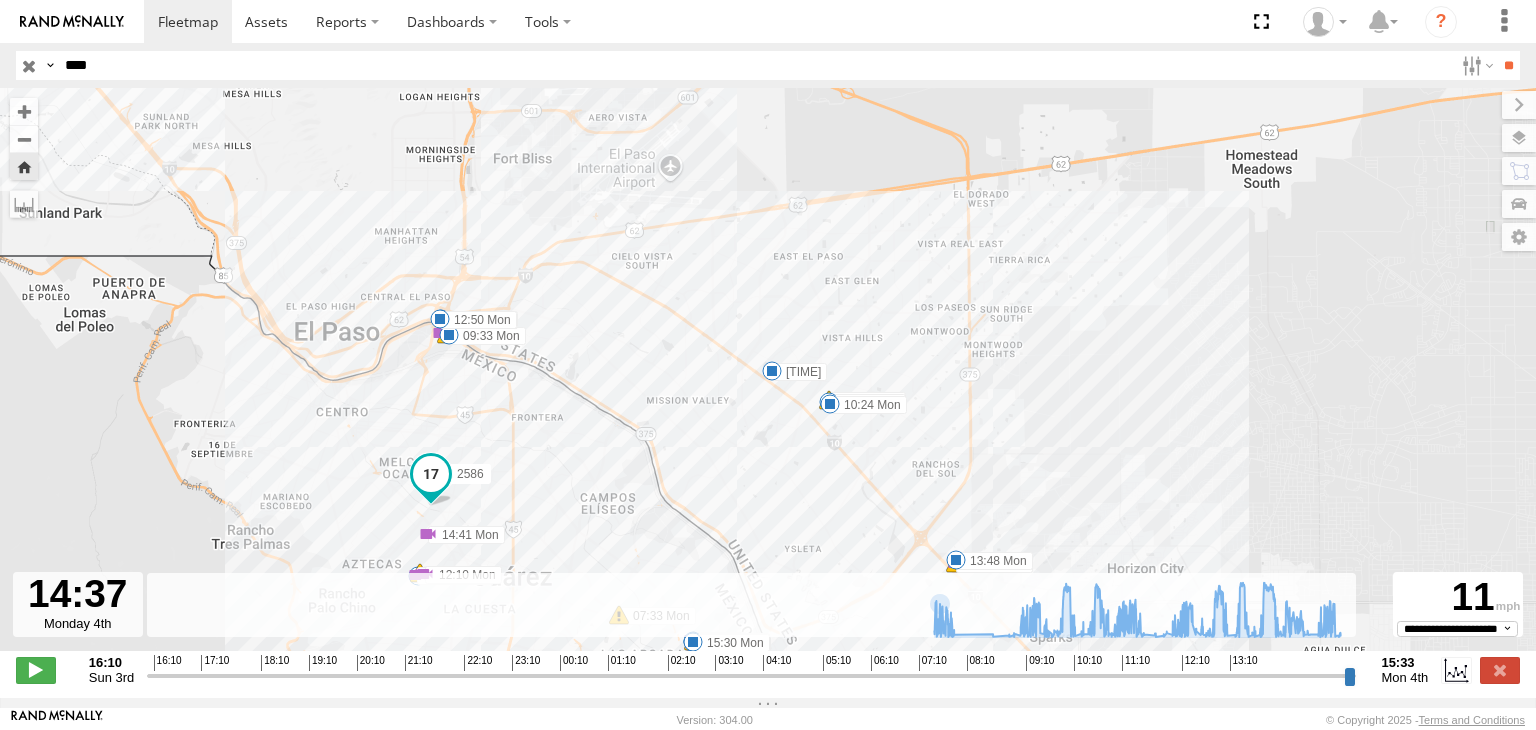 click on "****" at bounding box center (755, 65) 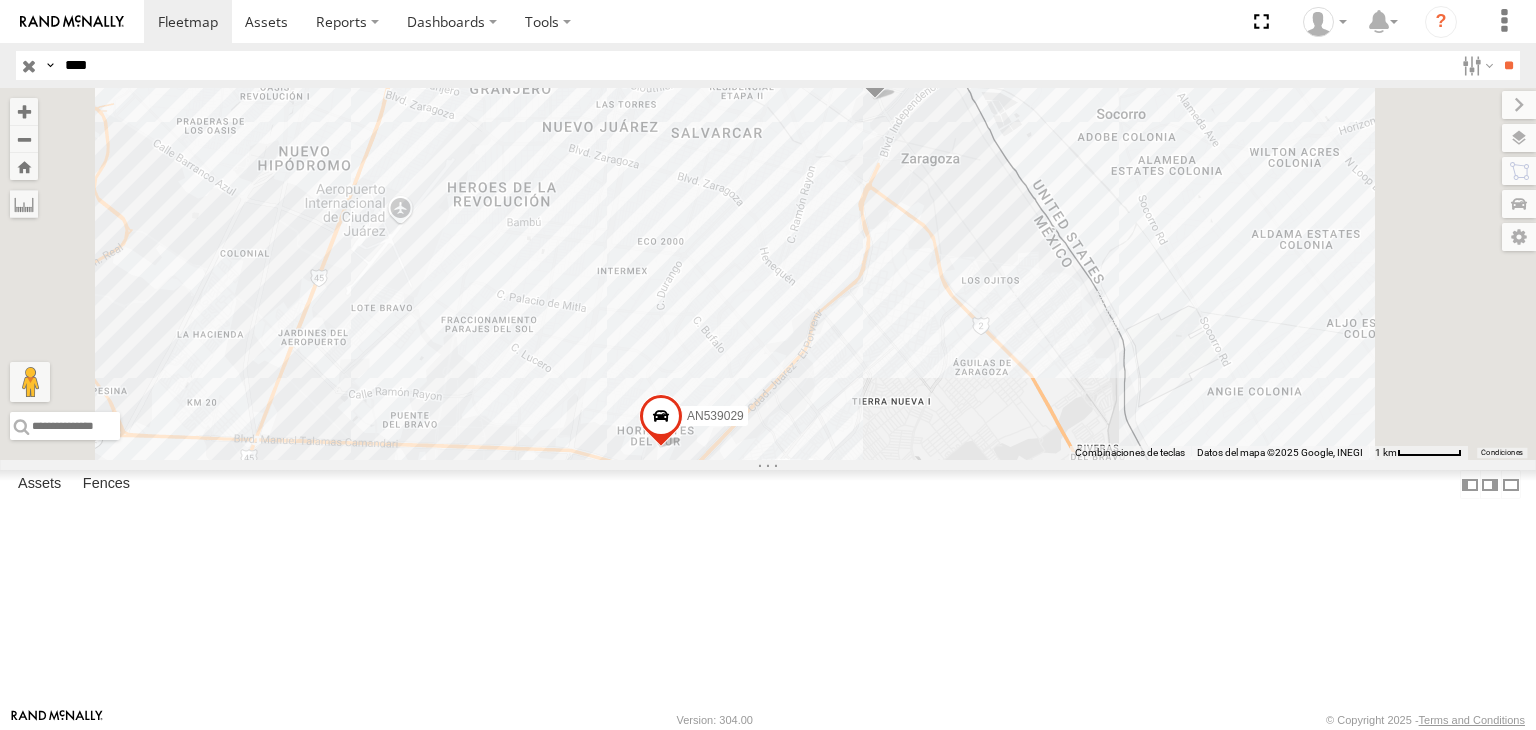 click at bounding box center (875, 73) 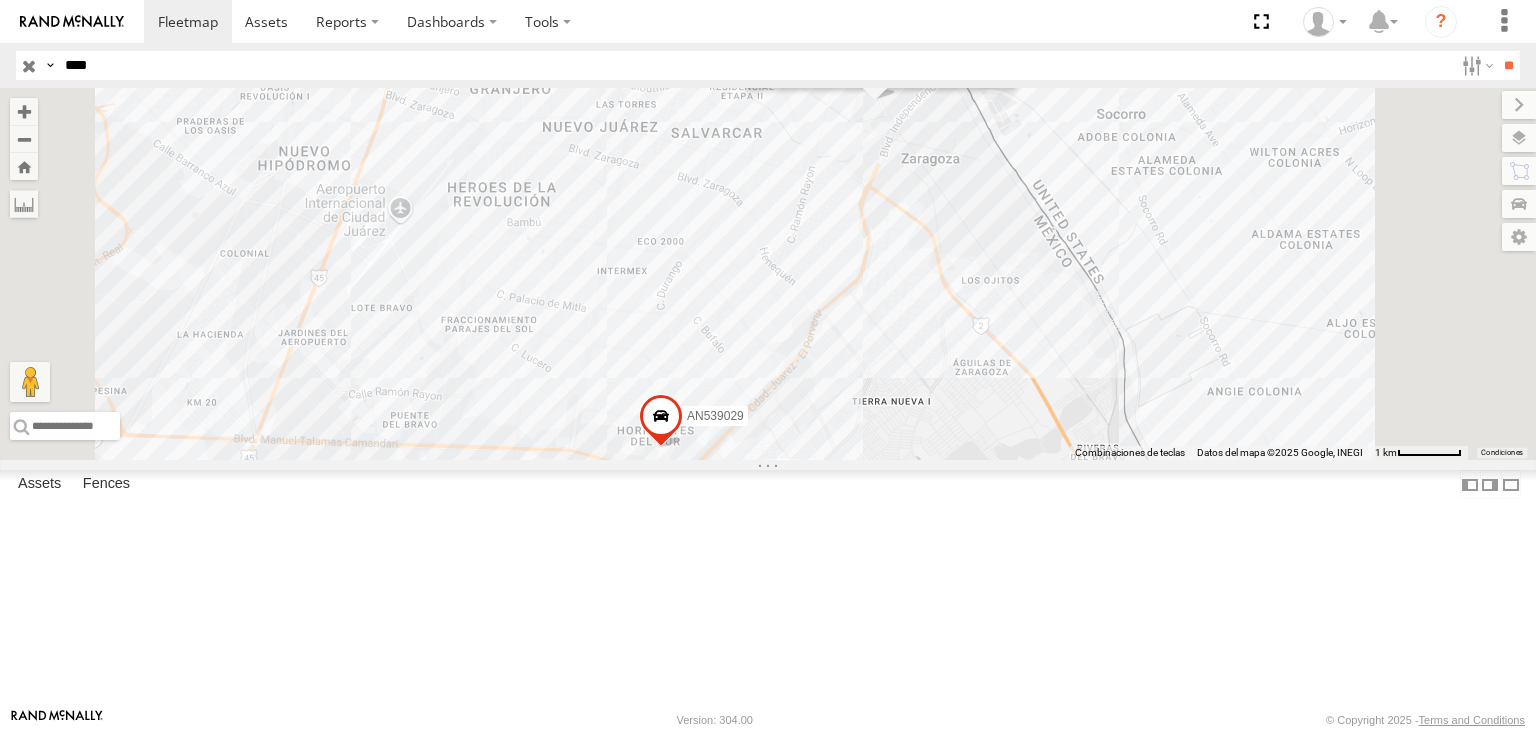 click at bounding box center [875, 70] 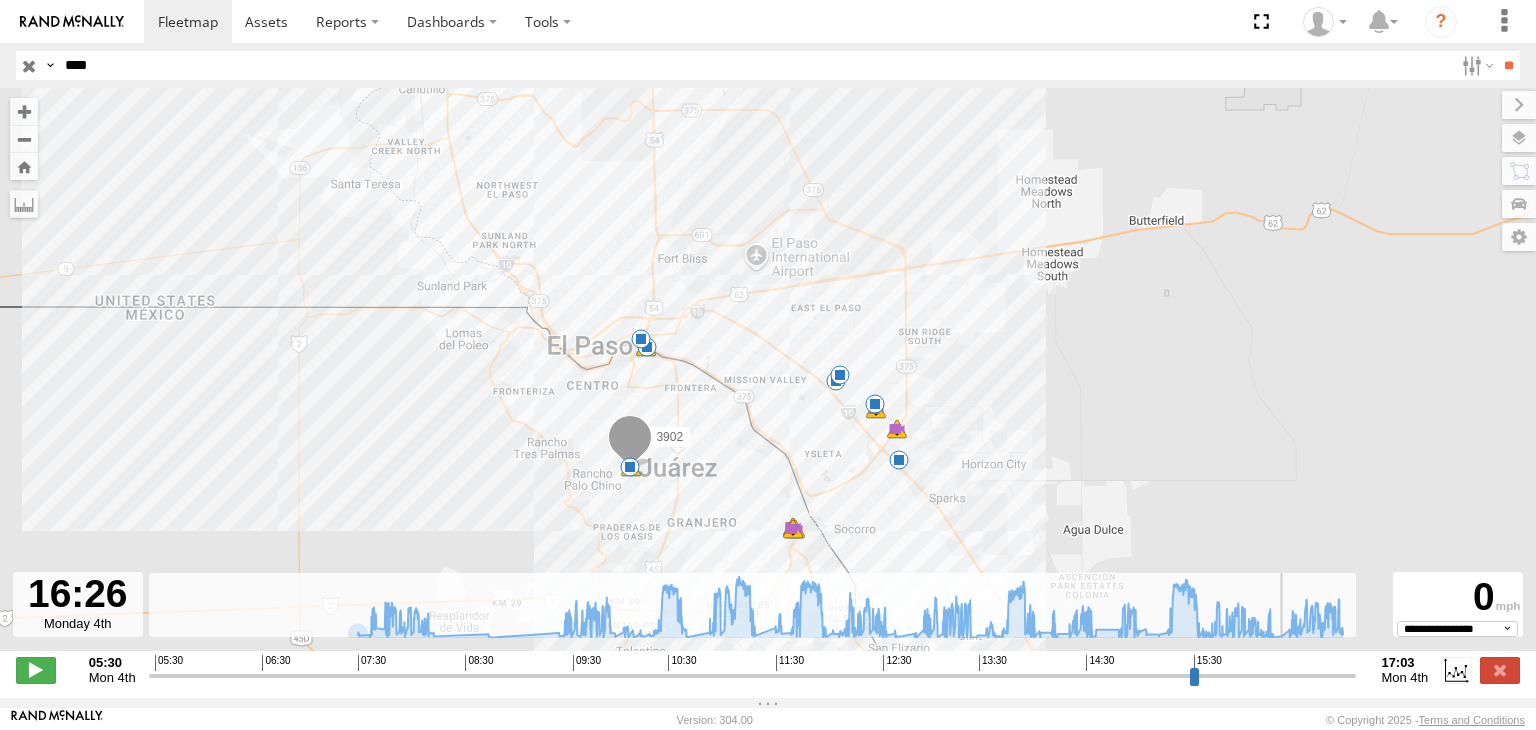 drag, startPoint x: 149, startPoint y: 687, endPoint x: 1285, endPoint y: 681, distance: 1136.0159 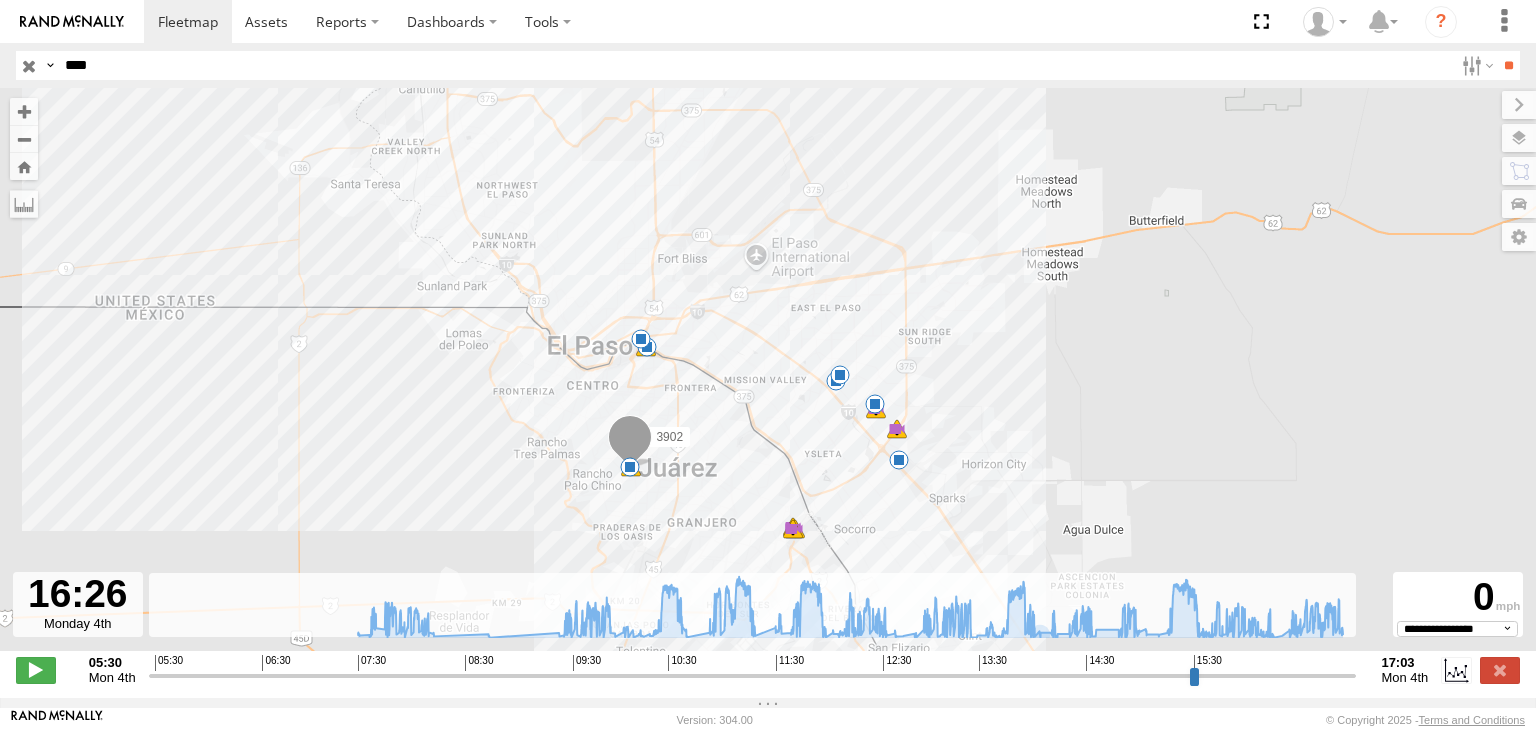 click on "****" at bounding box center (755, 65) 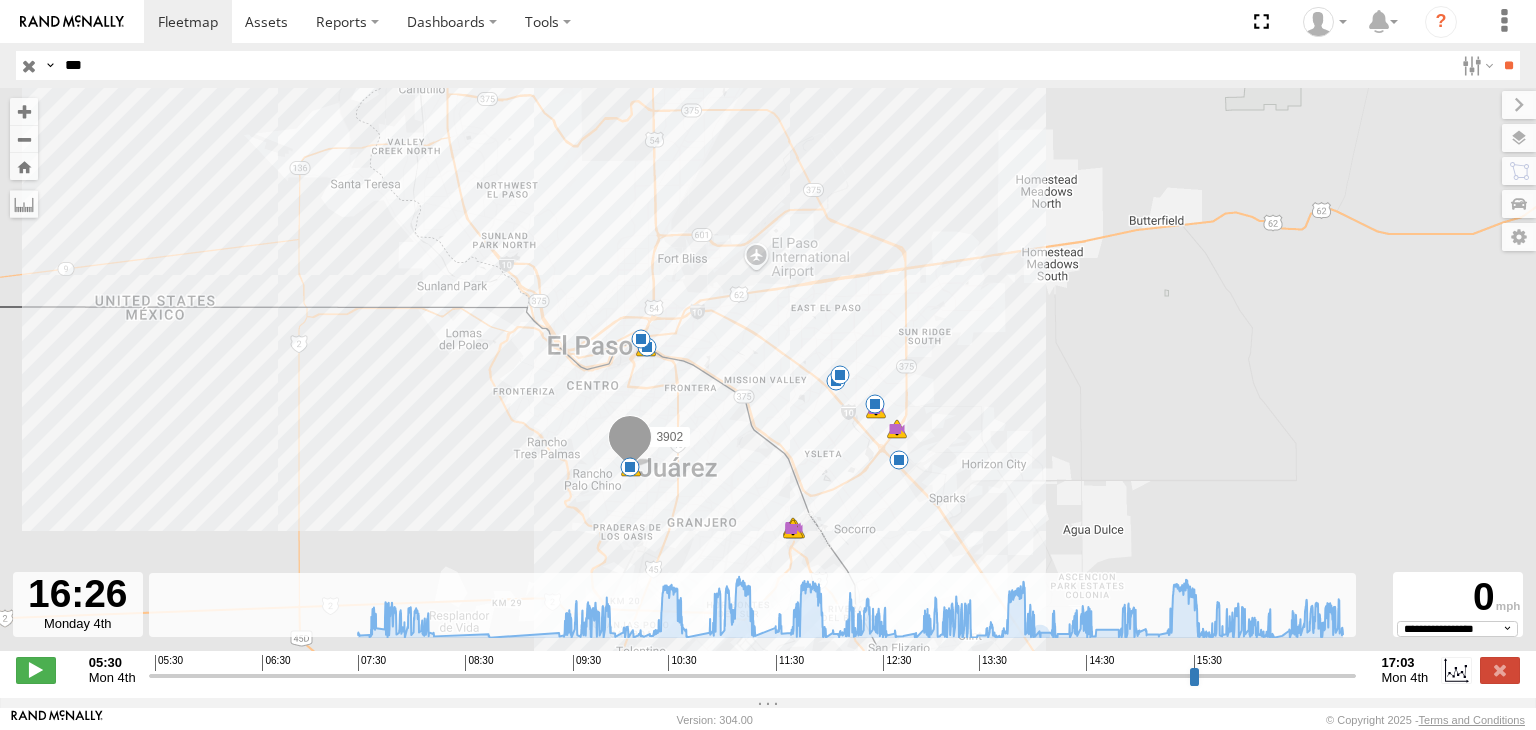 type on "***" 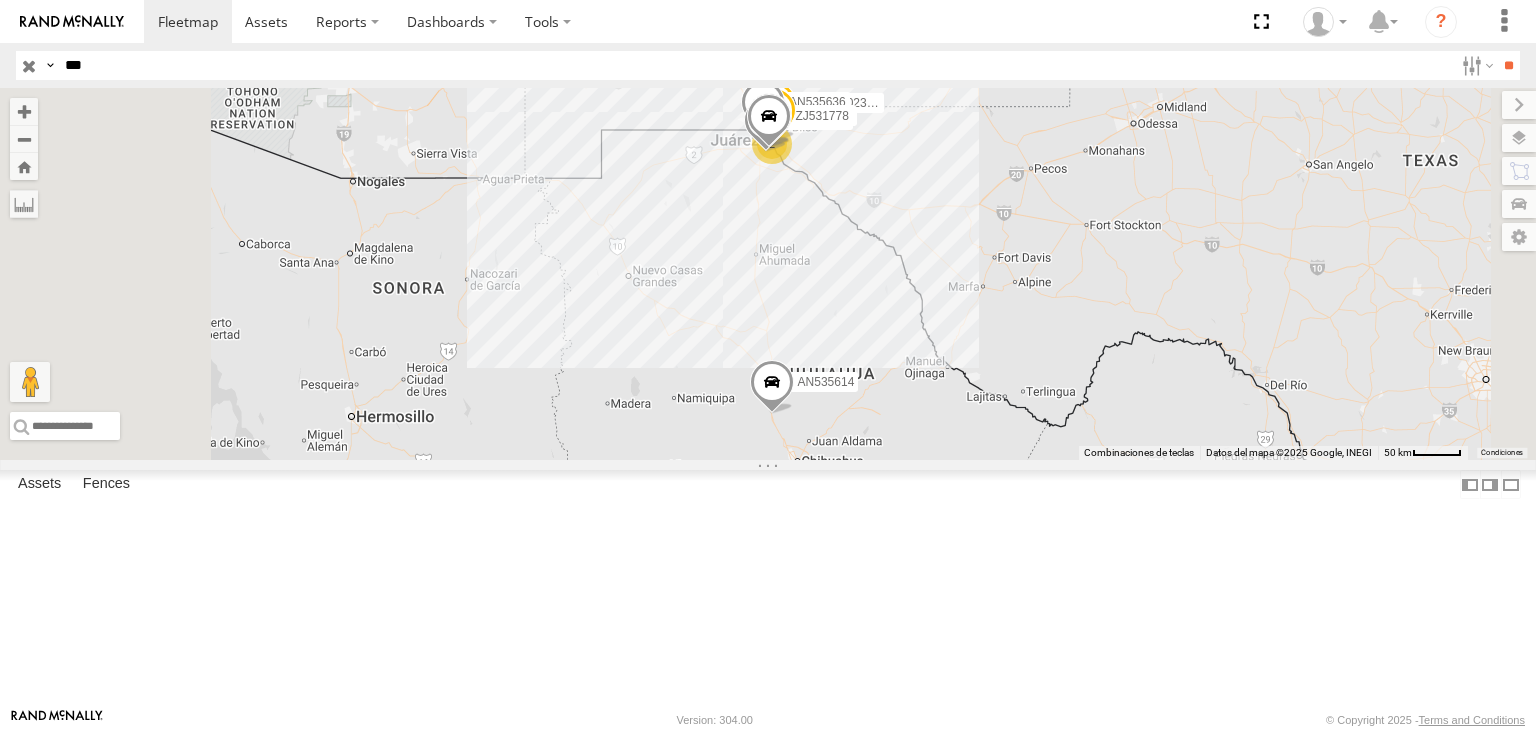 click on "177" at bounding box center [0, 0] 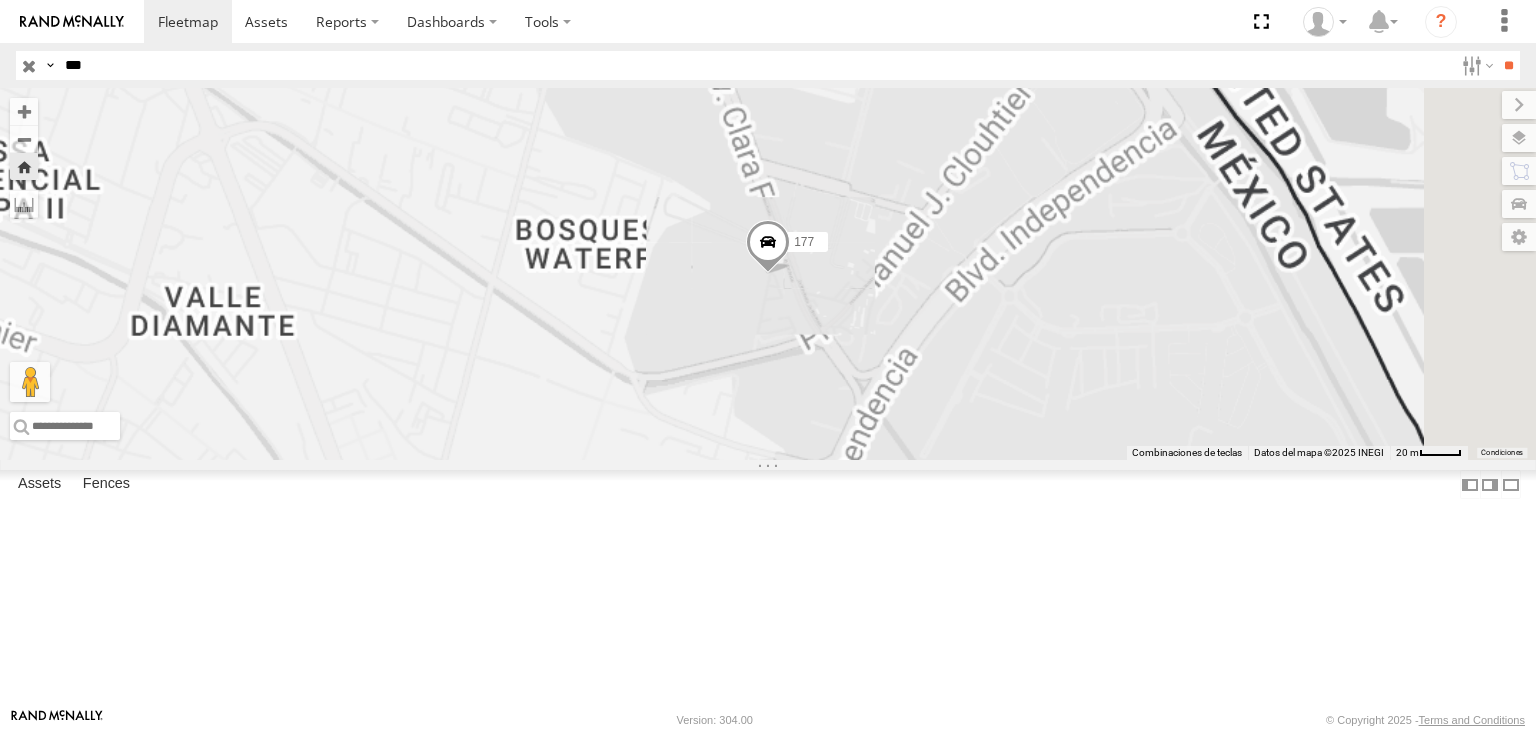 click on "177" at bounding box center [768, 274] 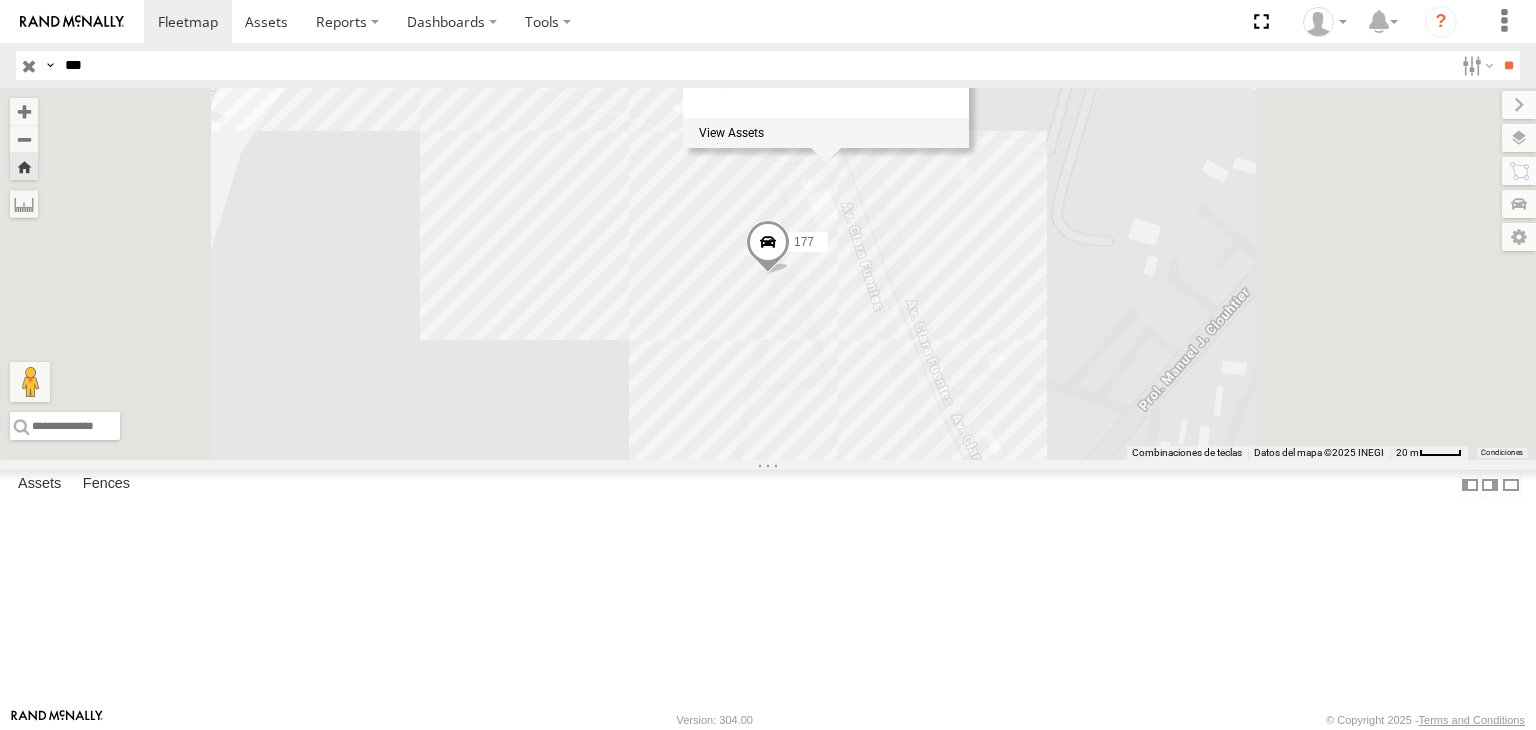 click at bounding box center (768, 247) 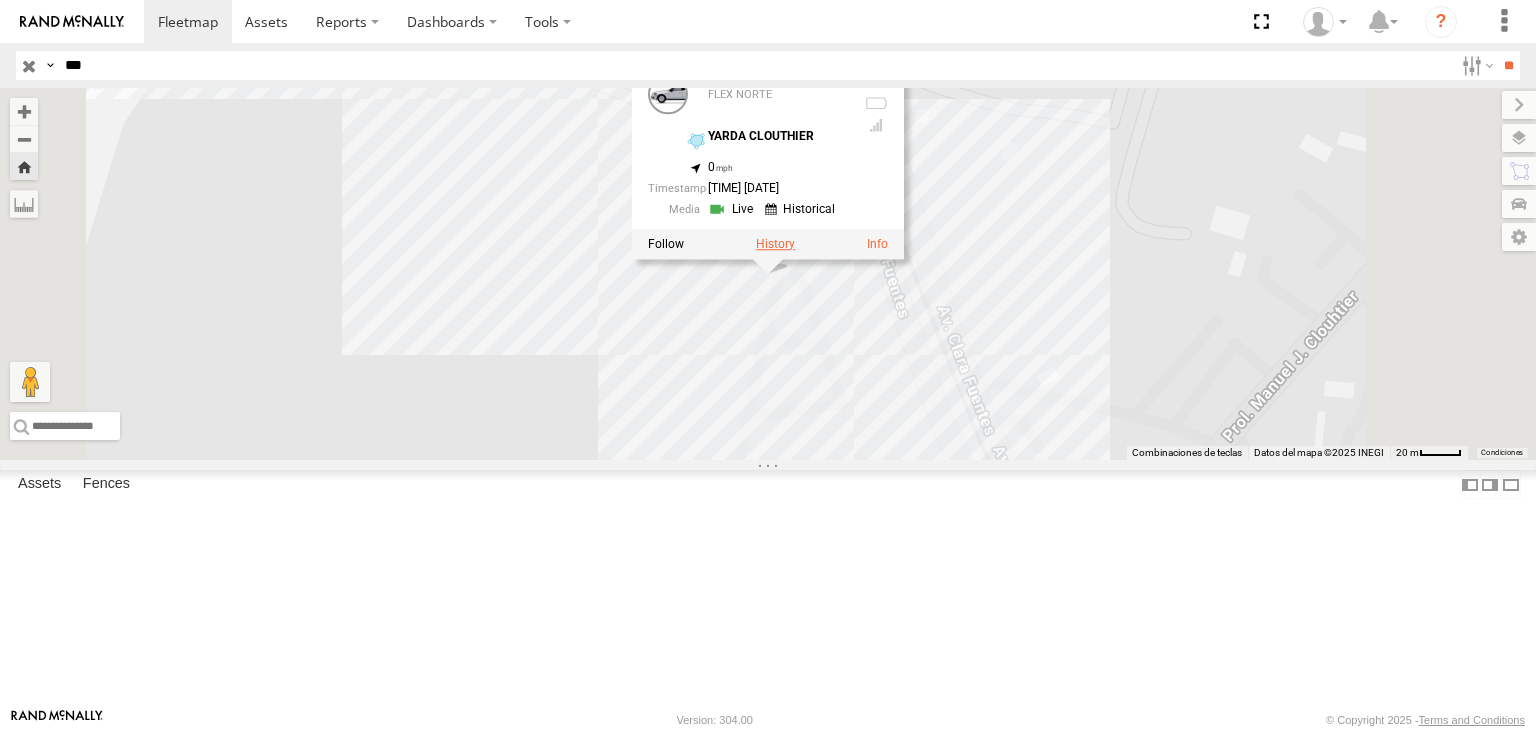 click at bounding box center [775, 244] 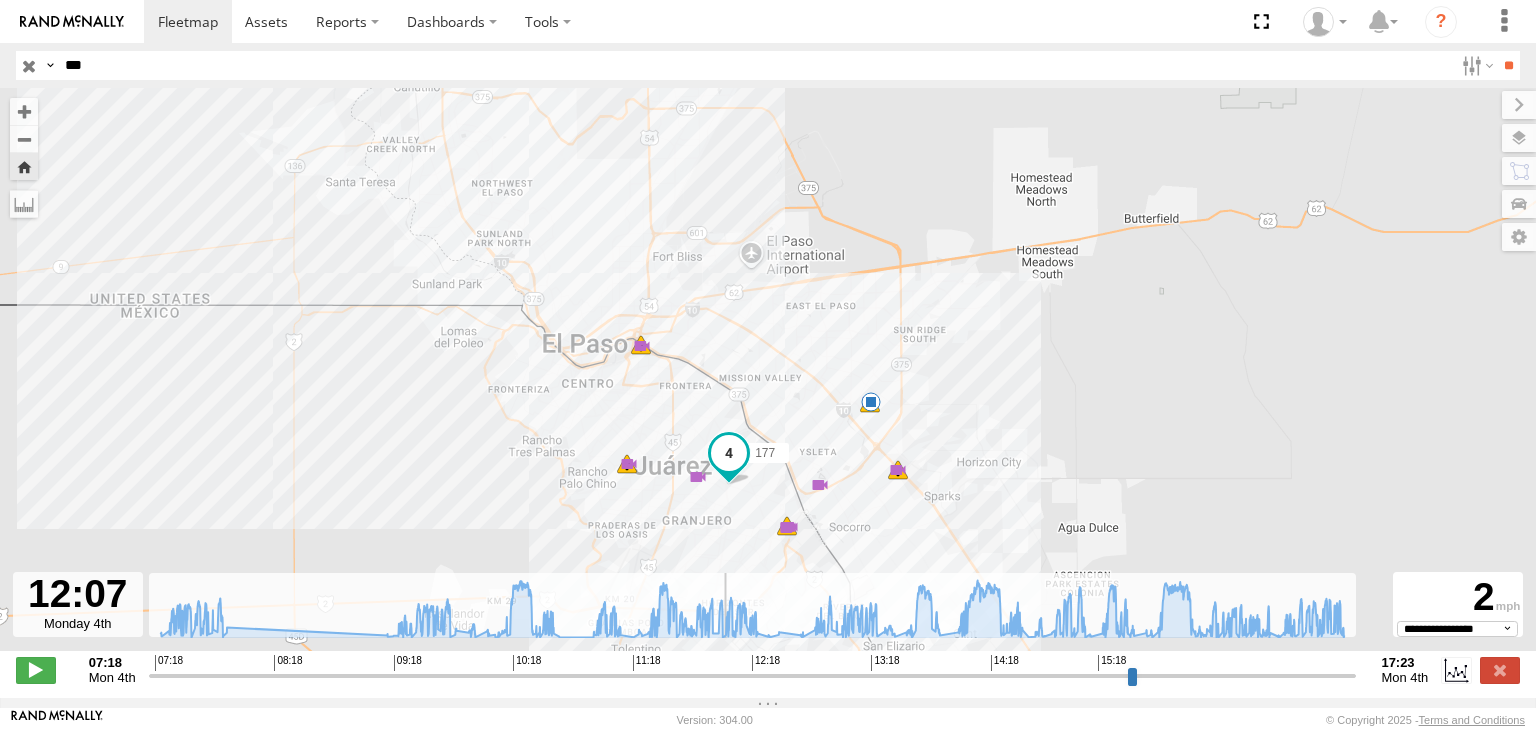 drag, startPoint x: 152, startPoint y: 688, endPoint x: 724, endPoint y: 701, distance: 572.1477 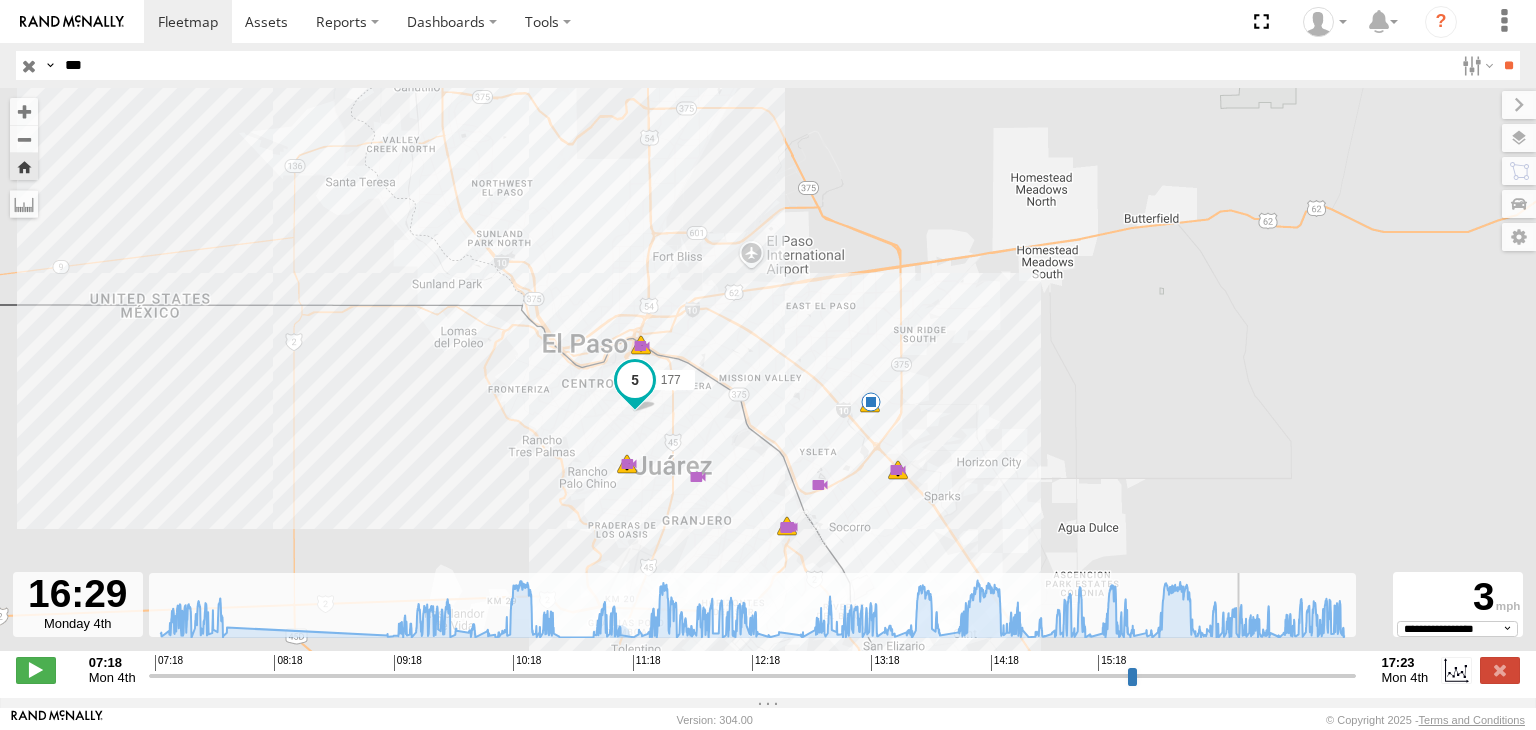 drag, startPoint x: 722, startPoint y: 687, endPoint x: 1228, endPoint y: 637, distance: 508.46436 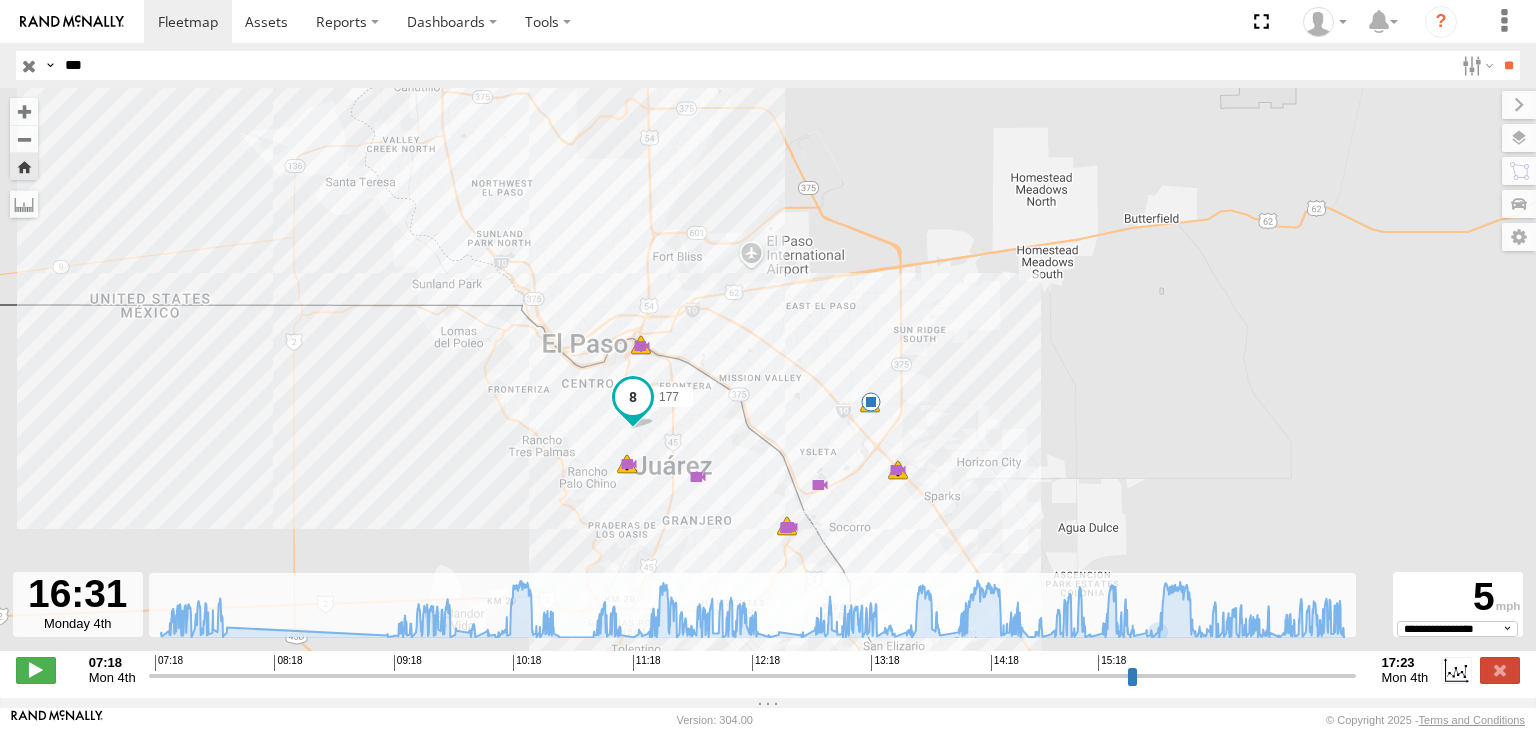 click on "***" at bounding box center (755, 65) 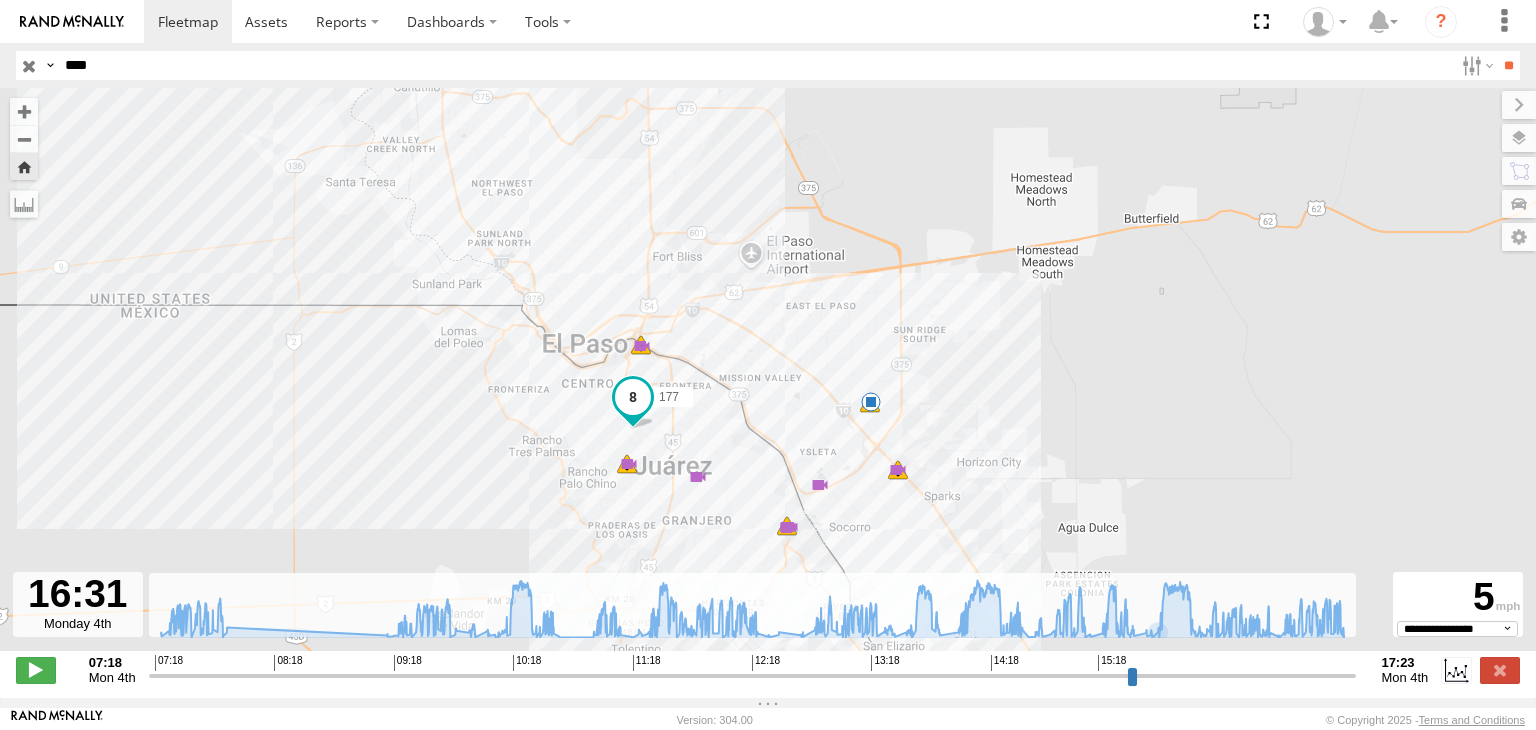 type on "****" 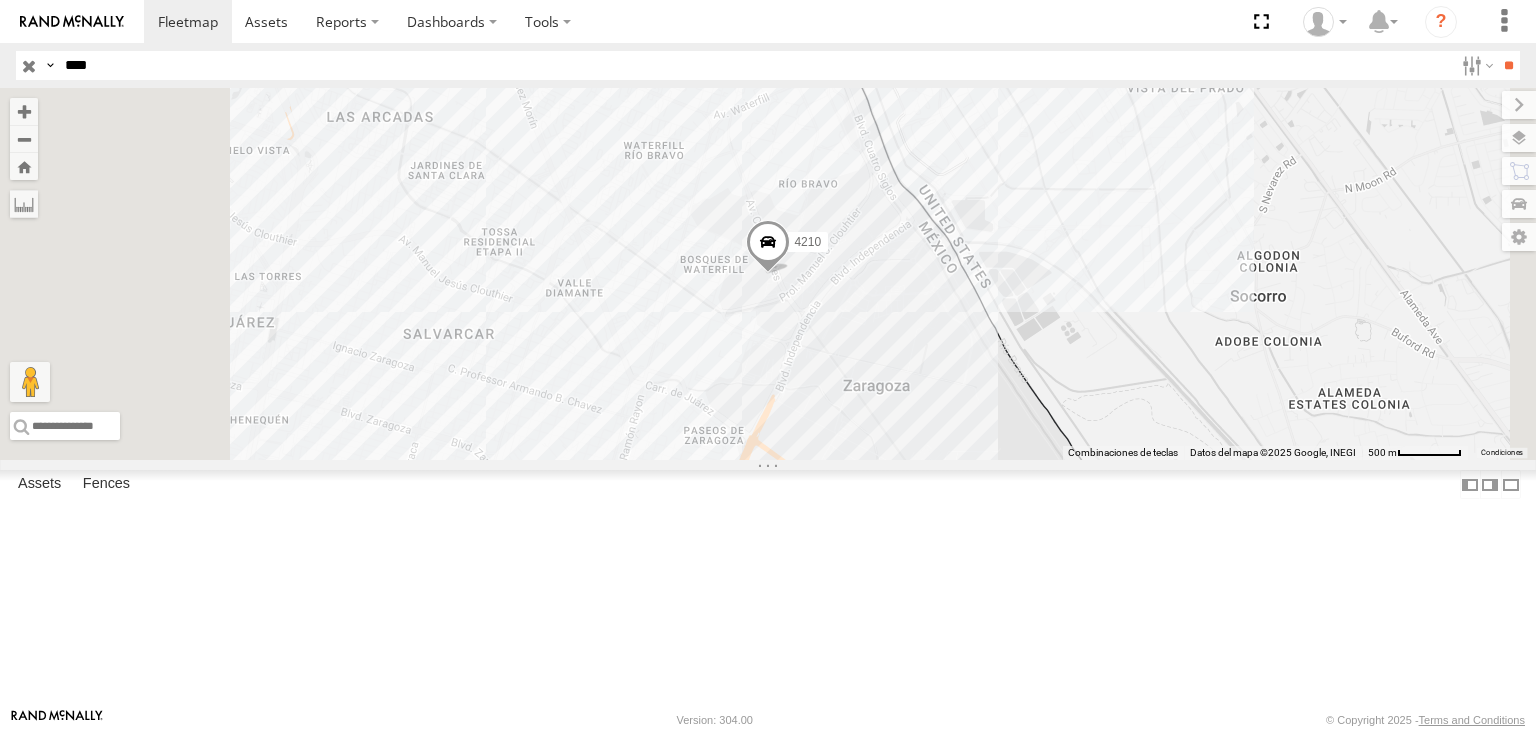 click at bounding box center [768, 247] 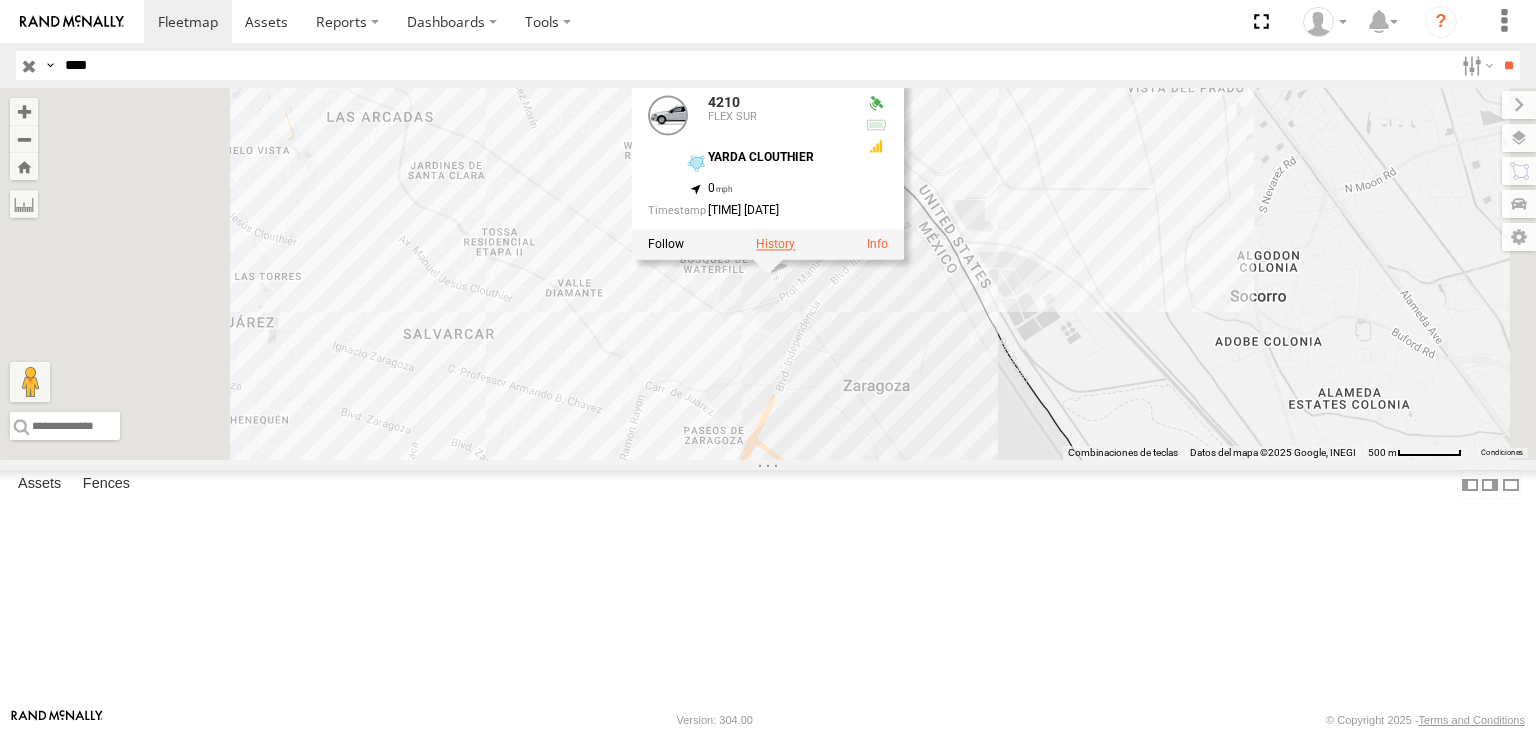 click at bounding box center (775, 244) 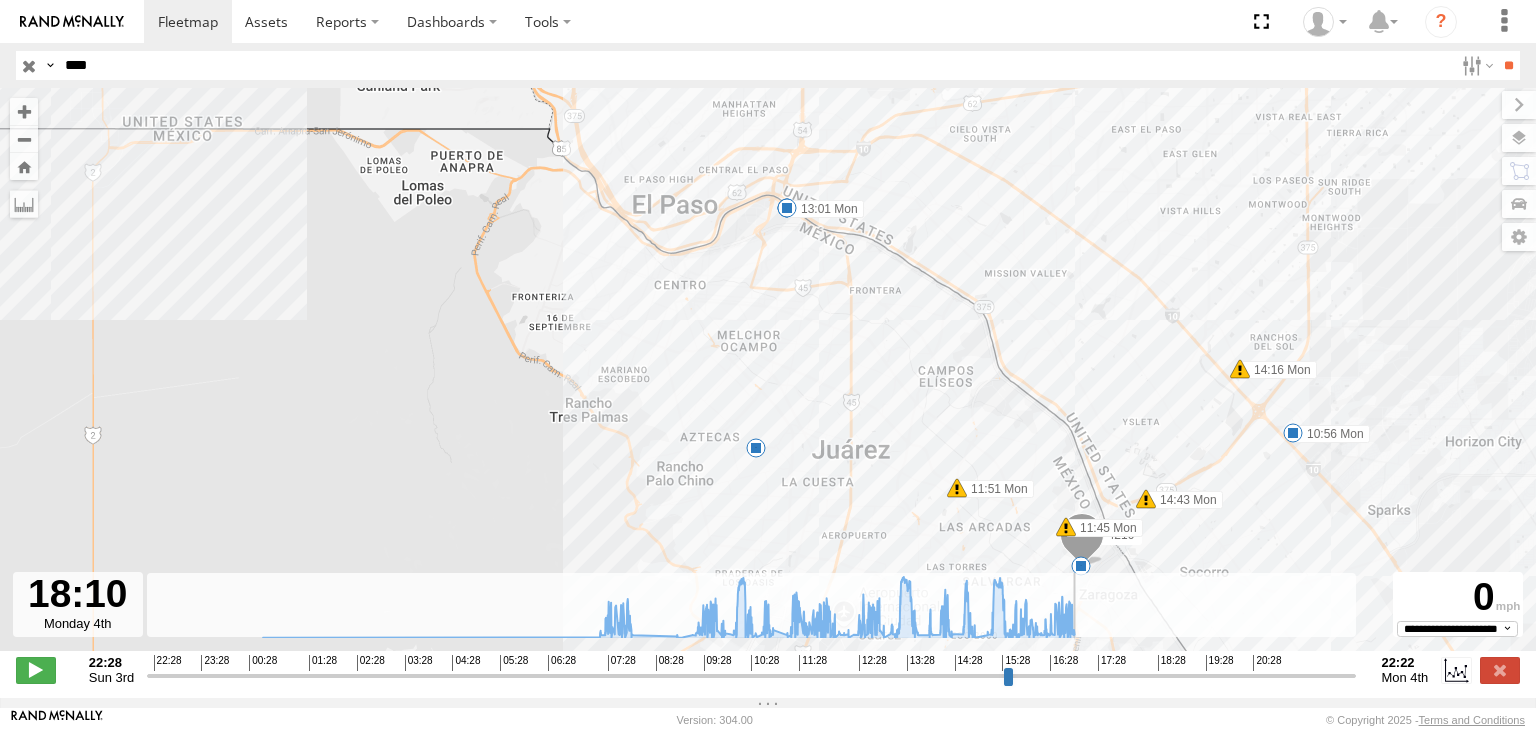 drag, startPoint x: 150, startPoint y: 685, endPoint x: 1156, endPoint y: 646, distance: 1006.7557 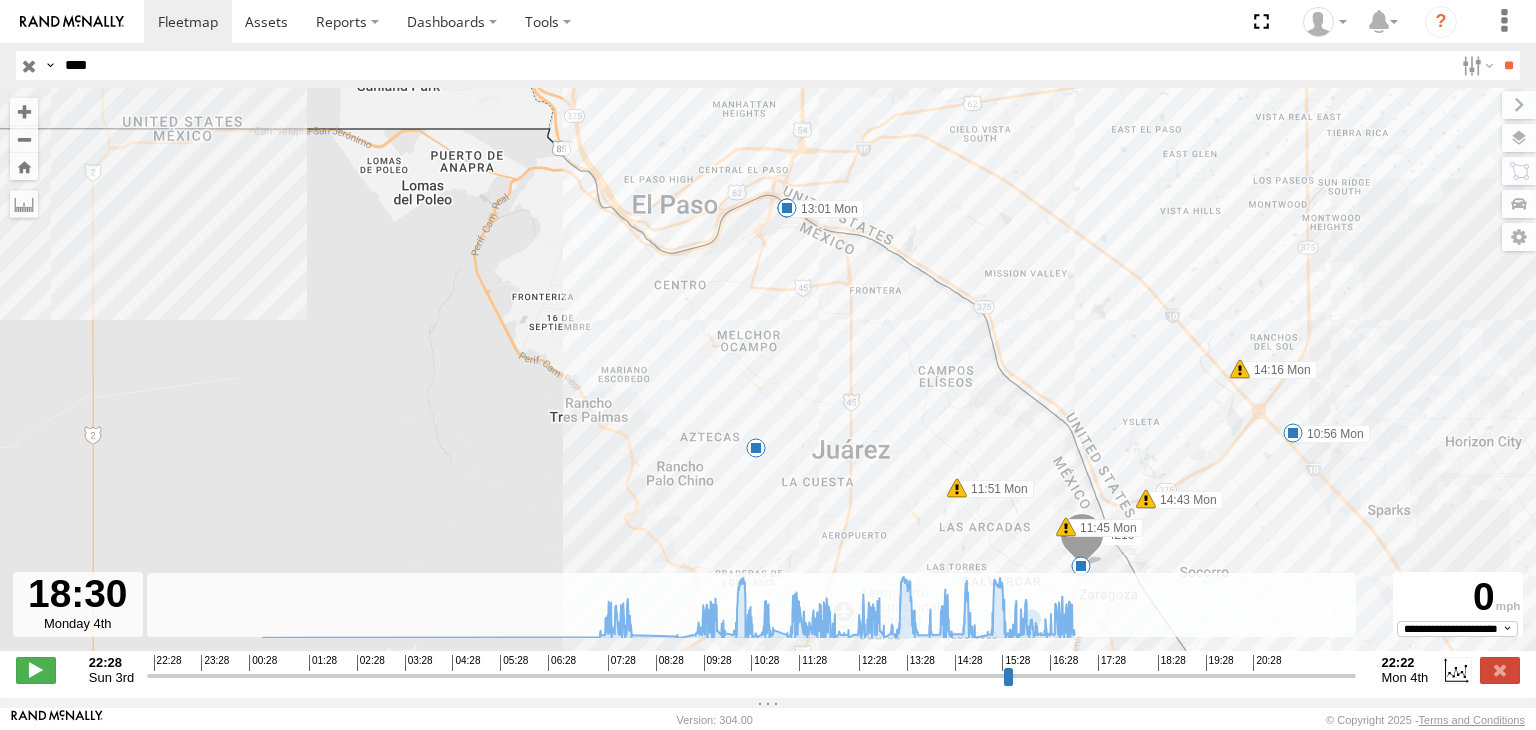 click on "****" at bounding box center (755, 65) 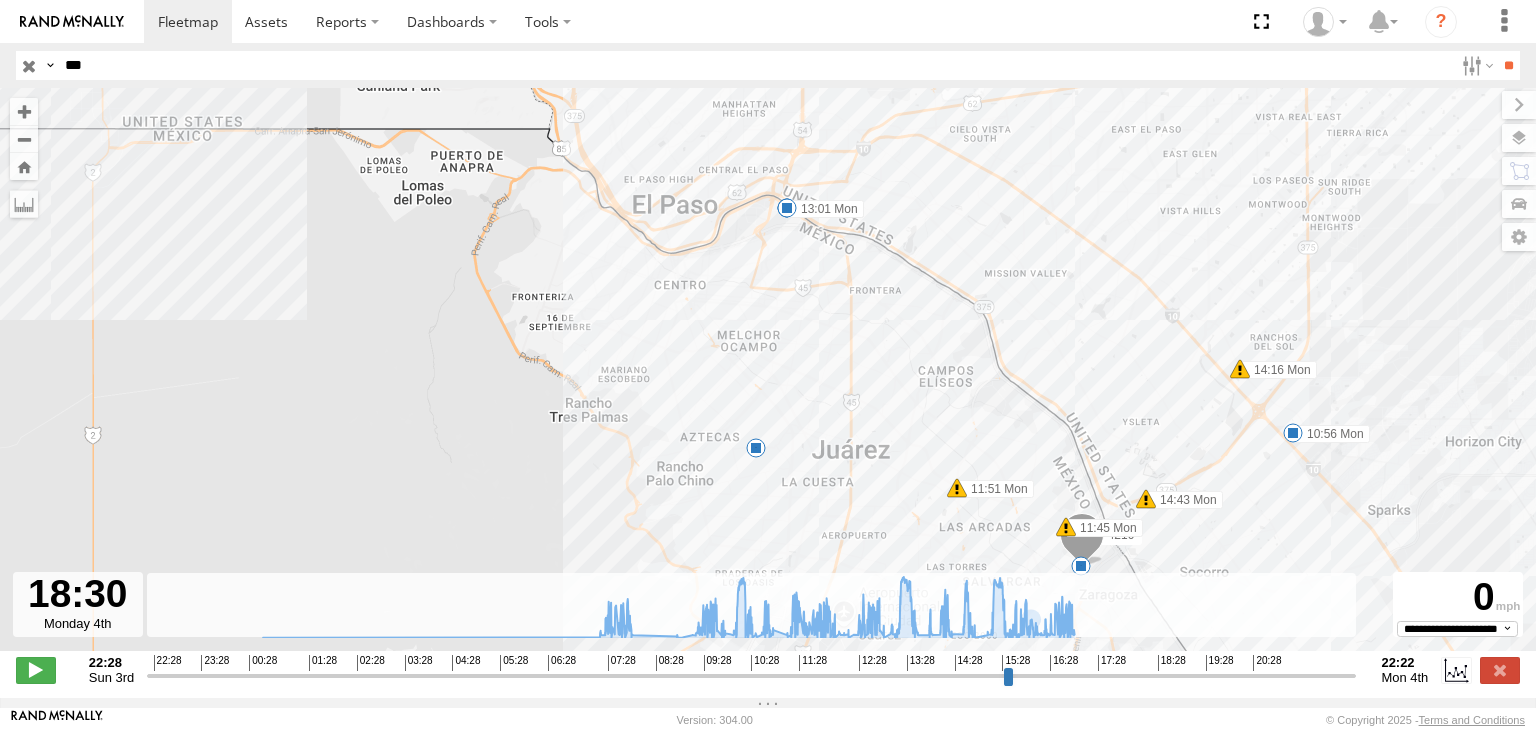 type on "***" 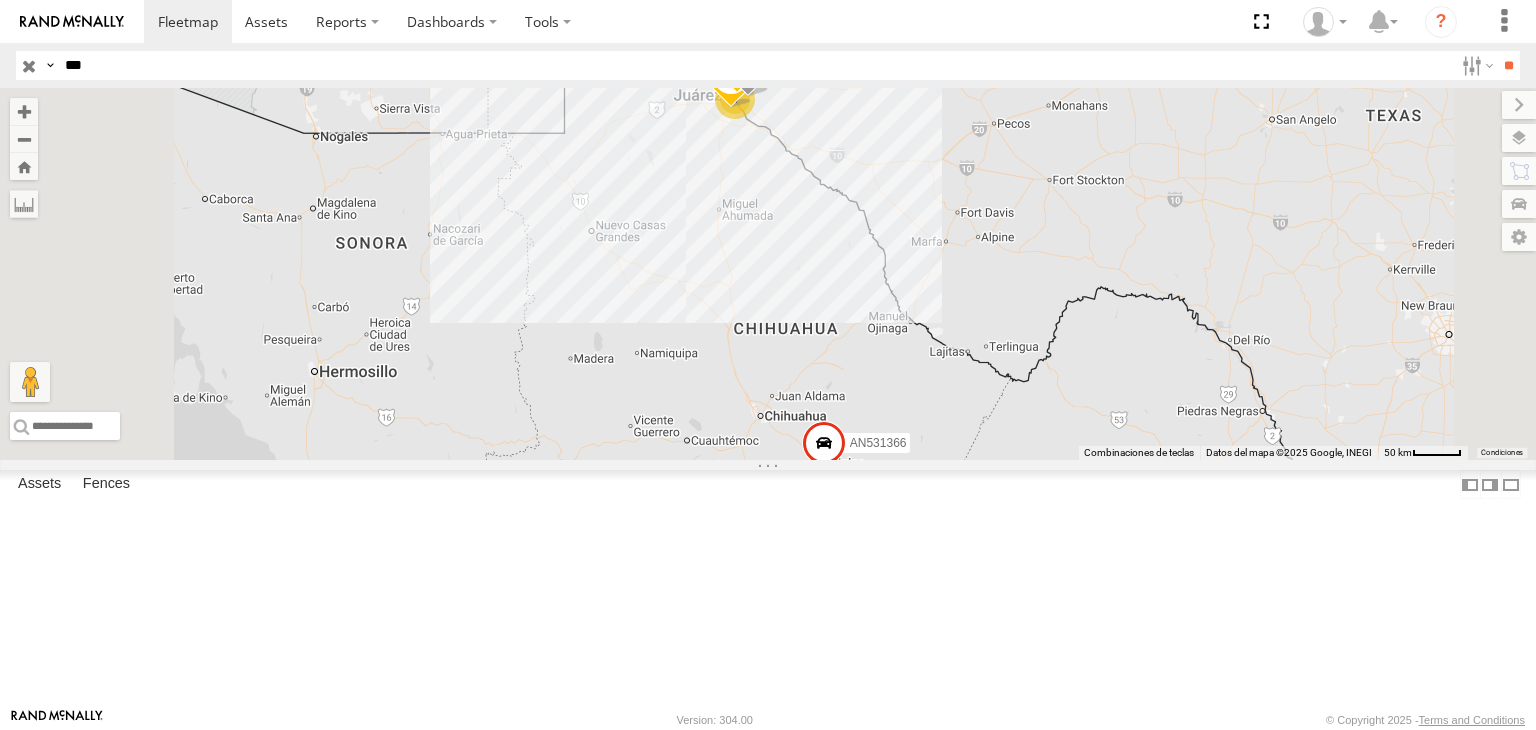 click on "[ALPHANUMERIC_ID]
CAJAS" at bounding box center (0, 0) 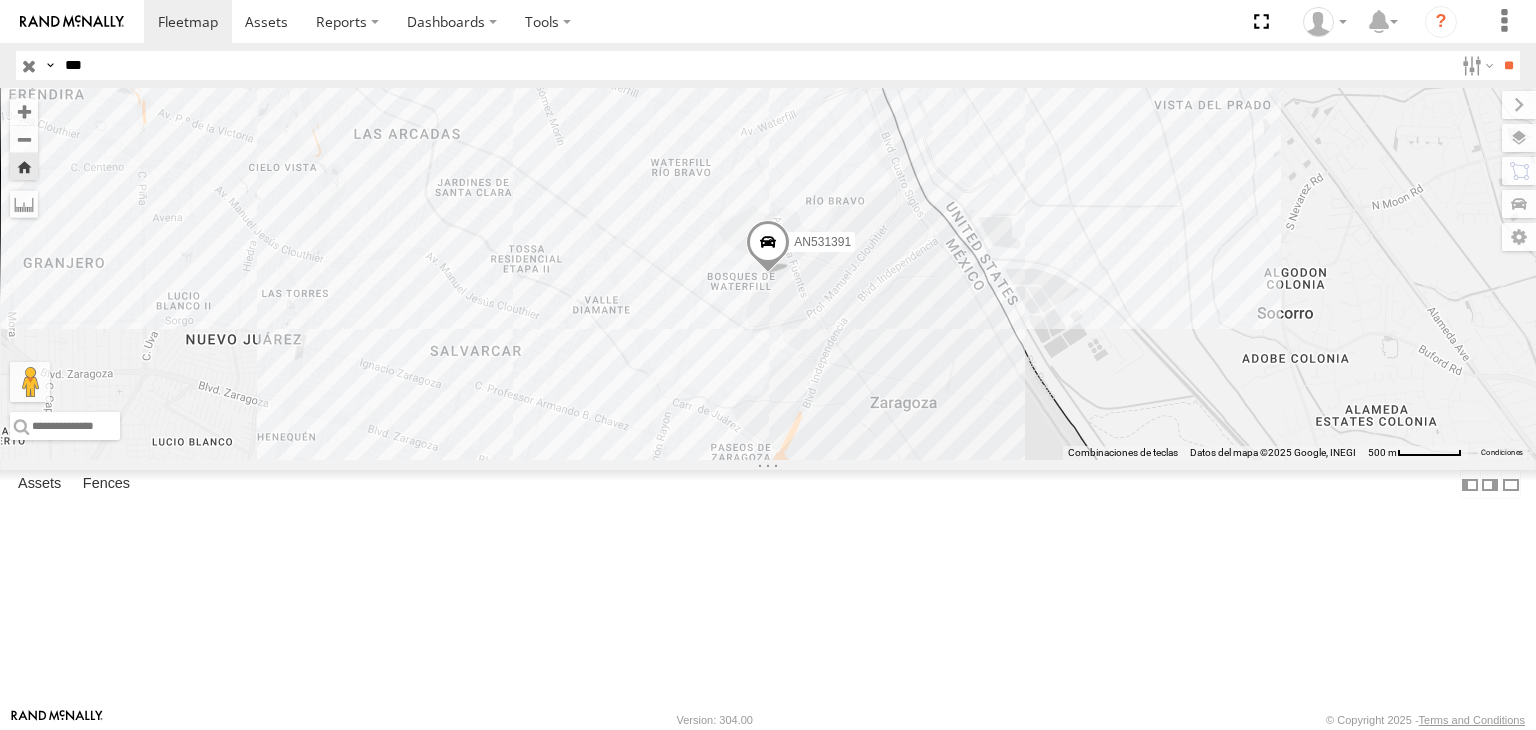 click on "313" at bounding box center [0, 0] 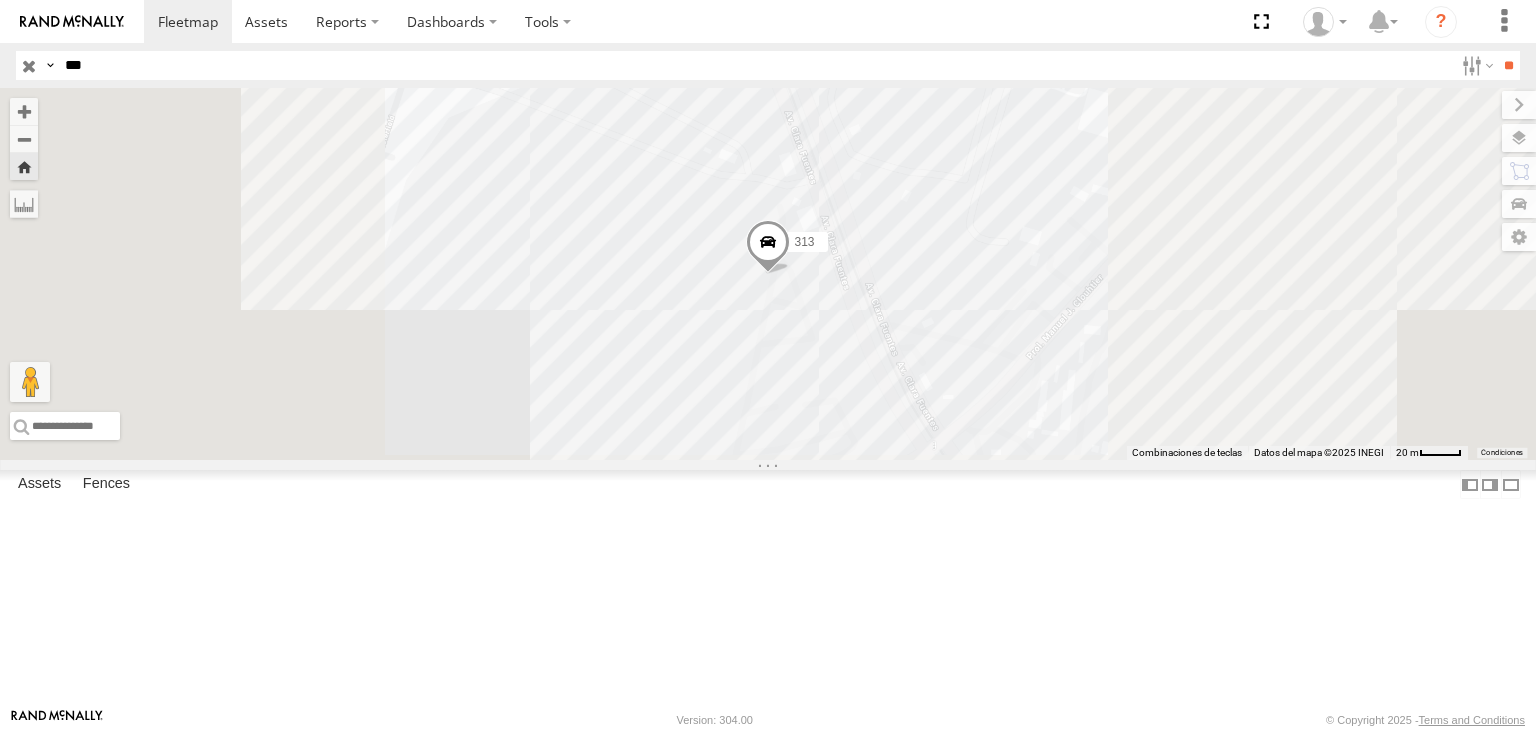 click at bounding box center [768, 247] 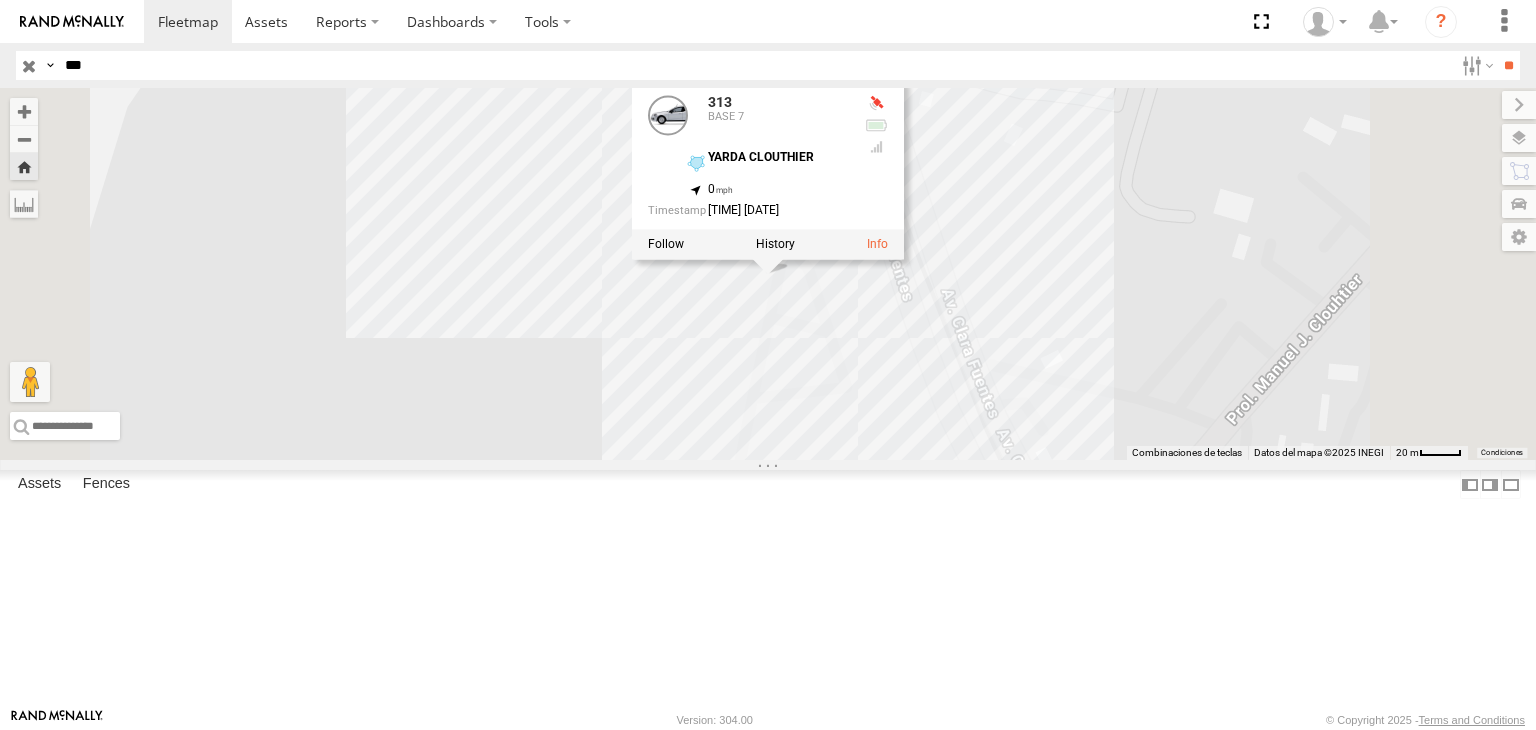 click at bounding box center (768, 245) 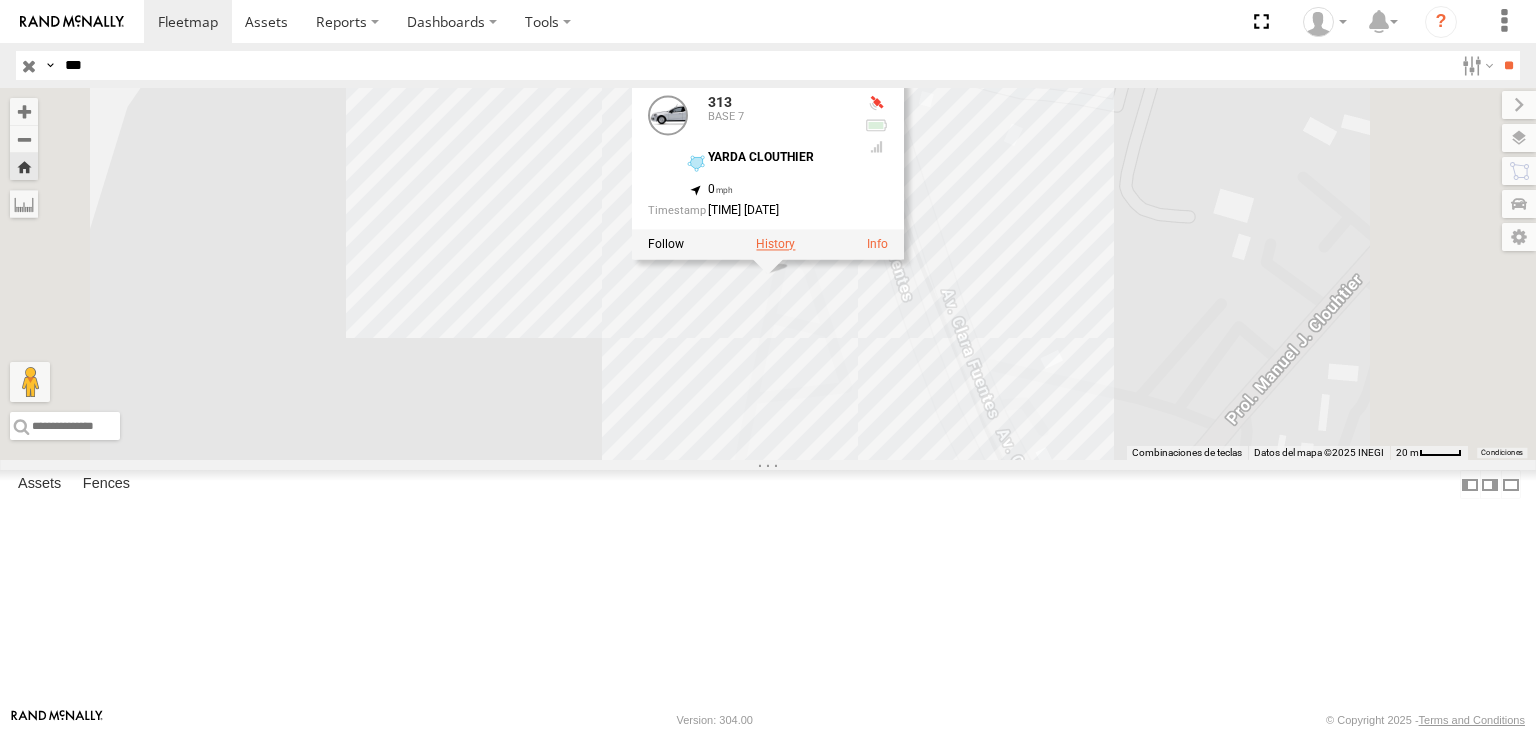 click at bounding box center (775, 245) 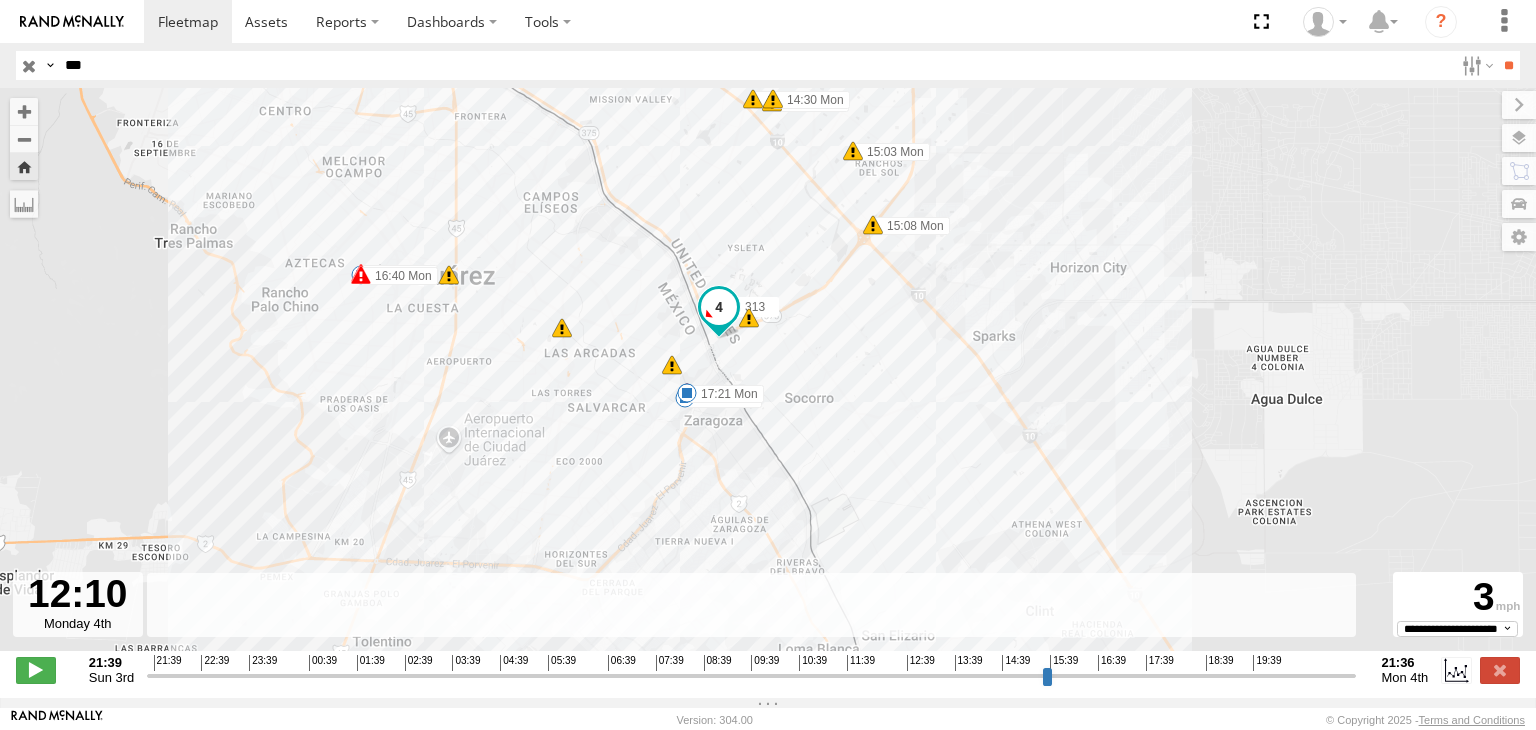 drag, startPoint x: 149, startPoint y: 685, endPoint x: 877, endPoint y: 703, distance: 728.2225 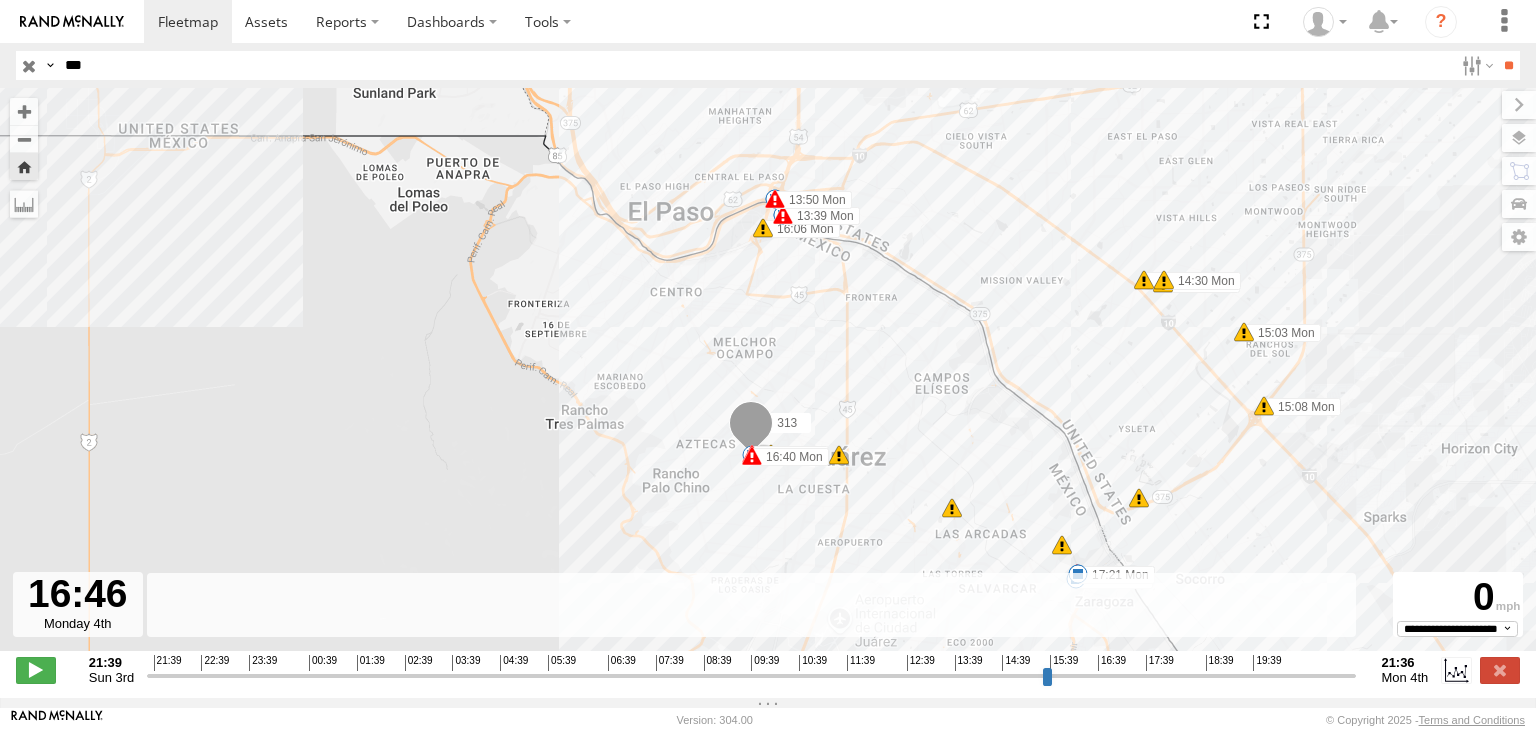 drag, startPoint x: 876, startPoint y: 688, endPoint x: 1111, endPoint y: 686, distance: 235.00851 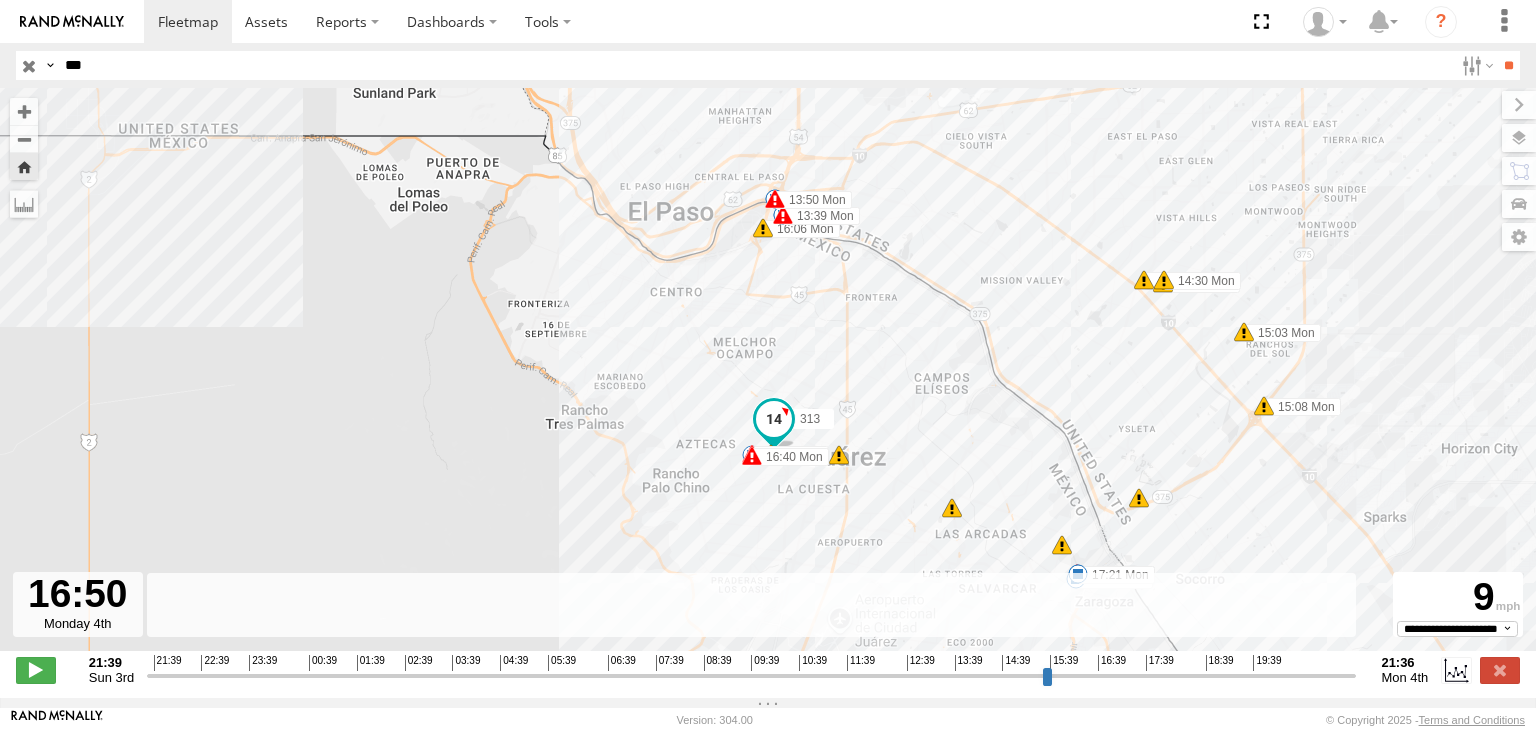 click on "***" at bounding box center (755, 65) 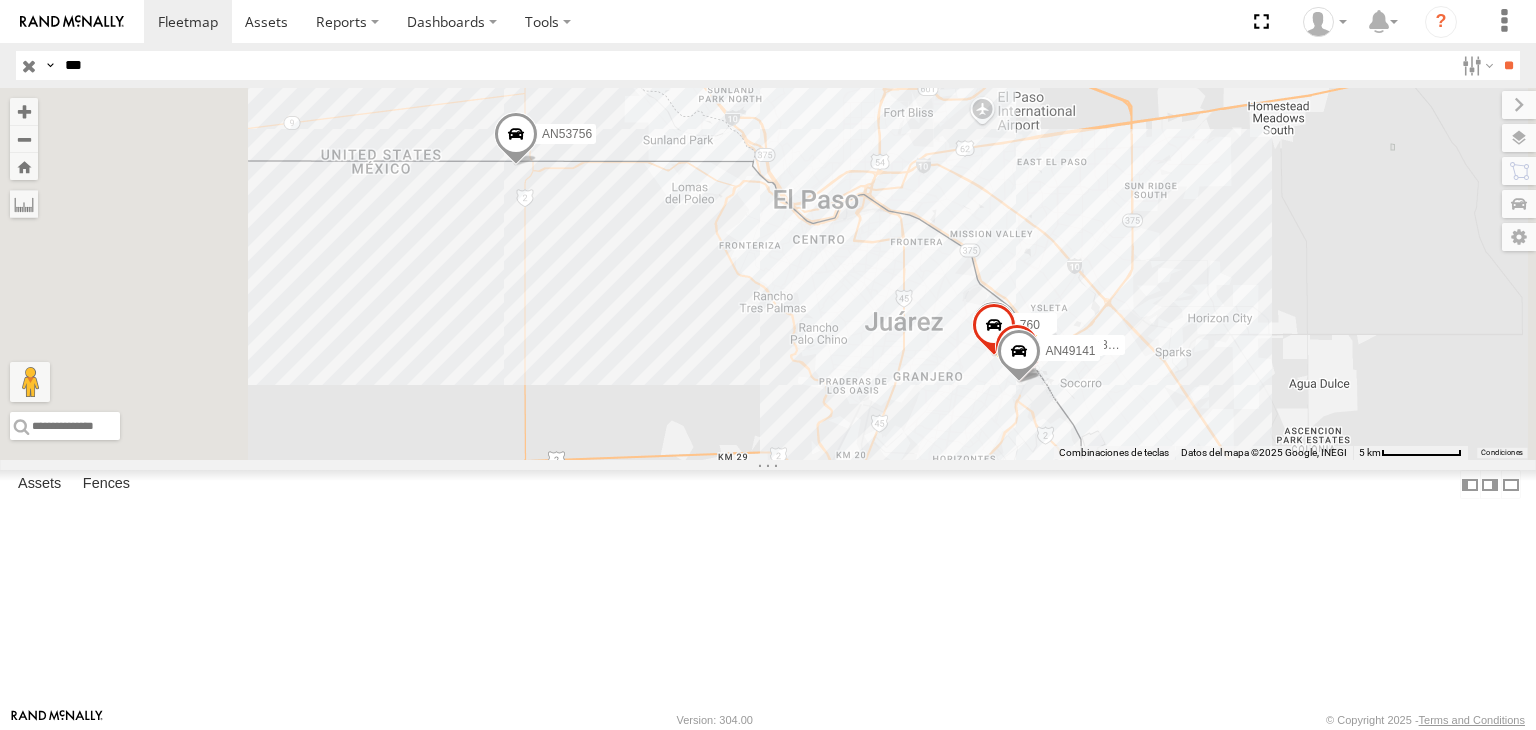 click on "141" at bounding box center (0, 0) 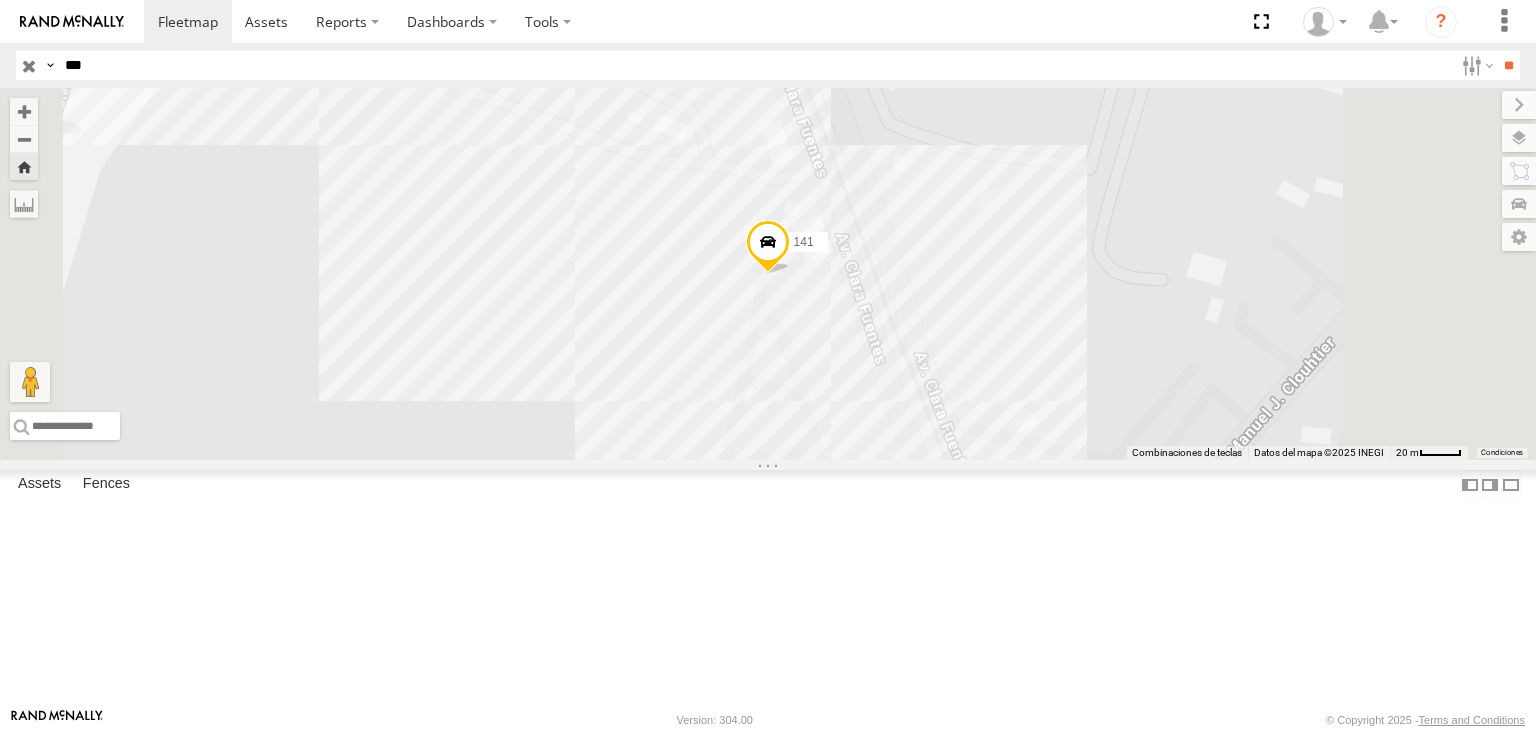click at bounding box center [768, 247] 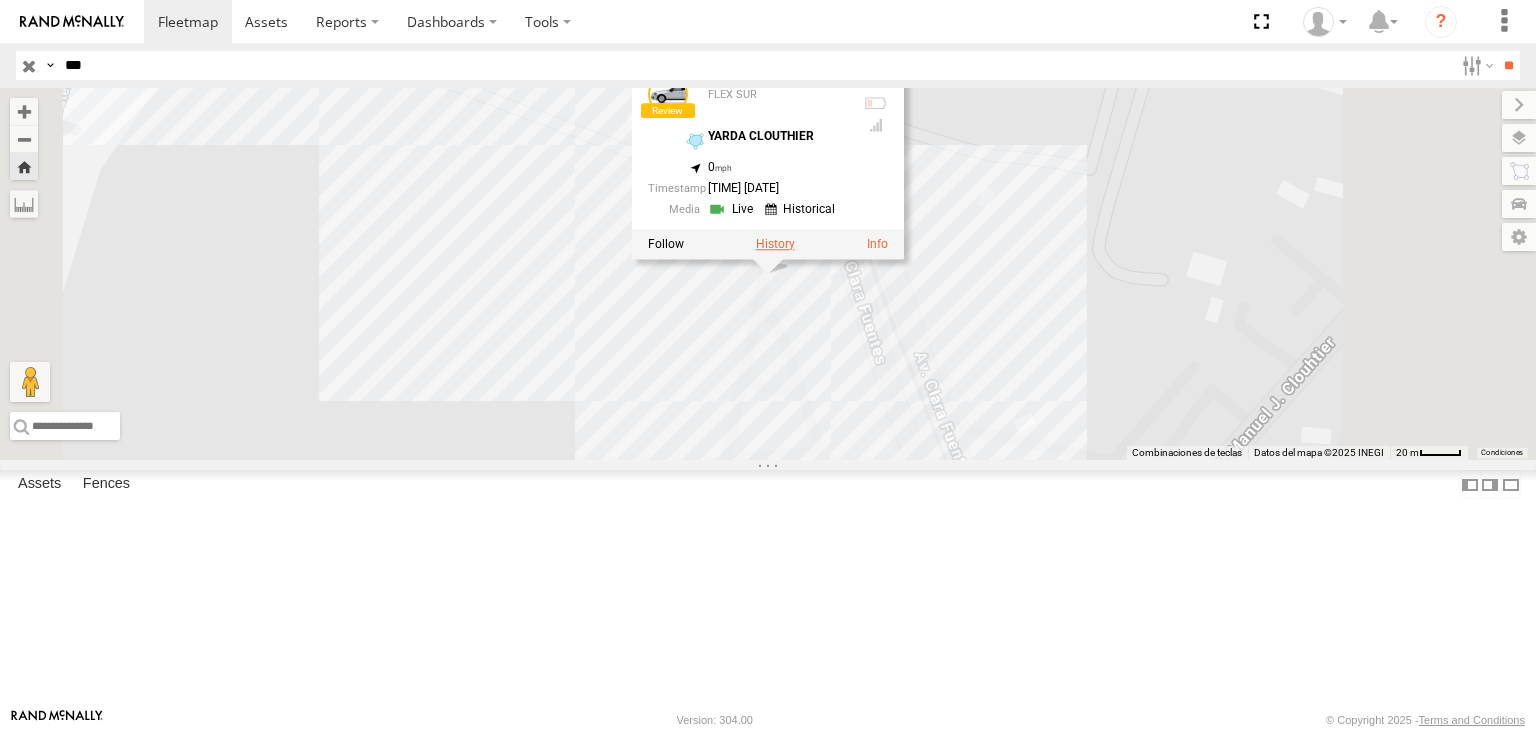 click at bounding box center (775, 244) 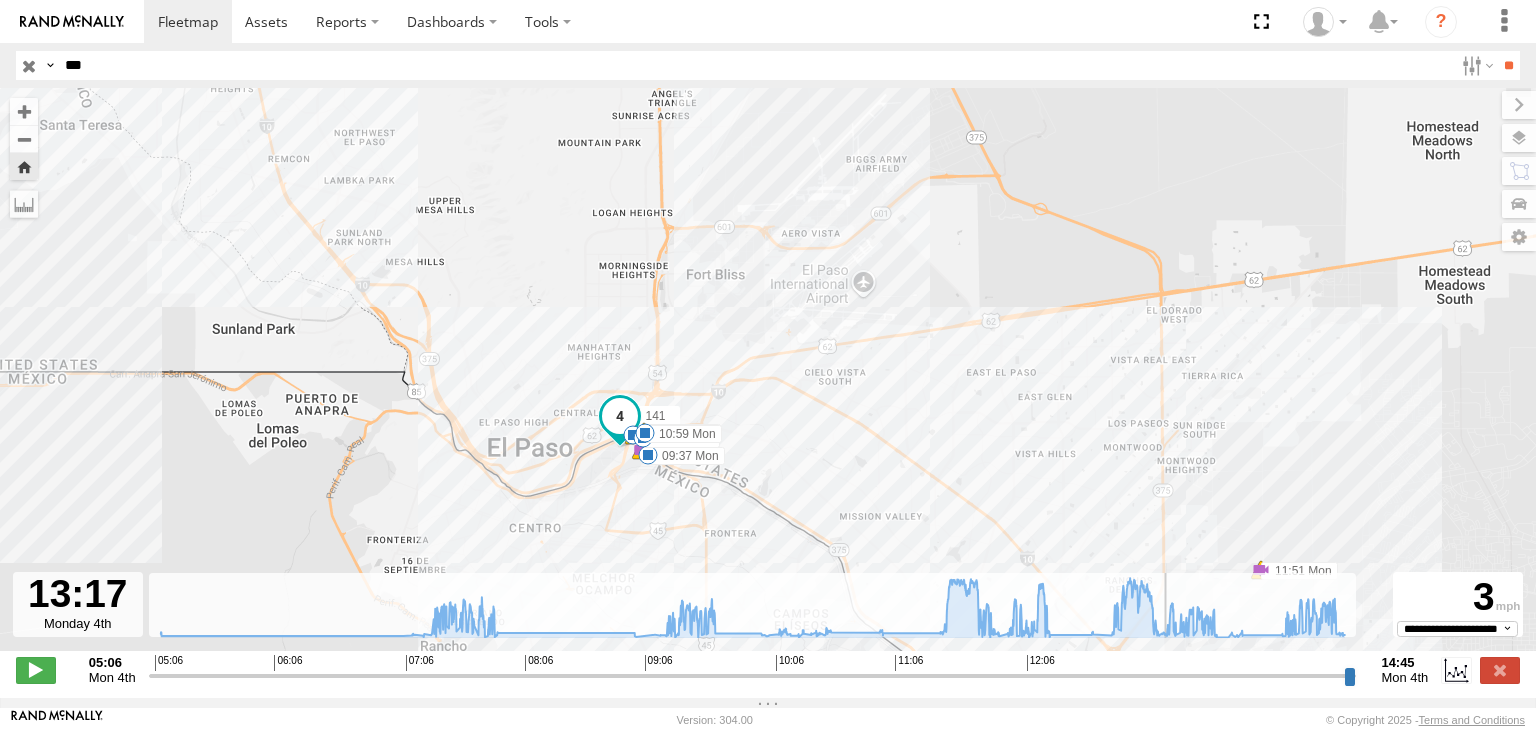 drag, startPoint x: 154, startPoint y: 686, endPoint x: 1164, endPoint y: 674, distance: 1010.0713 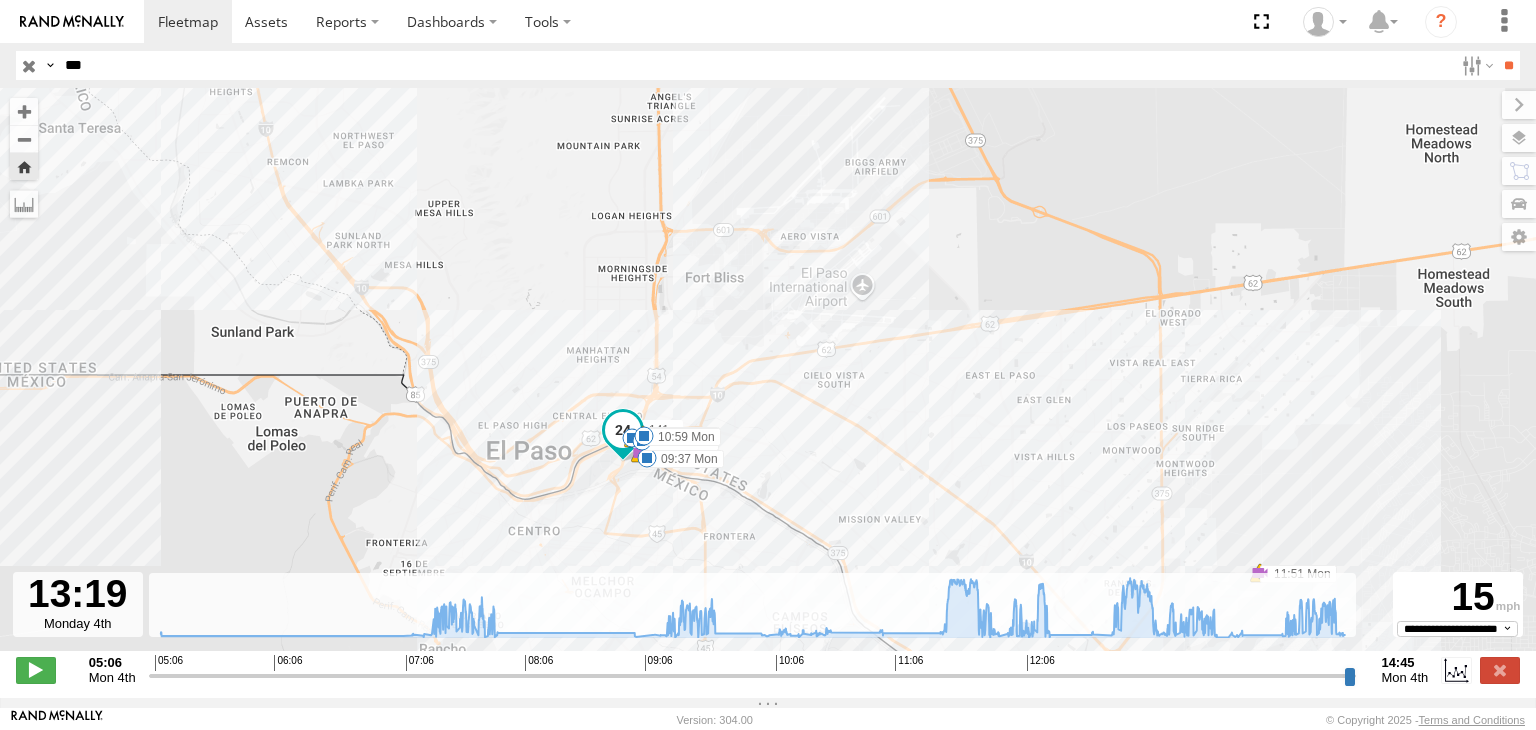 click on "***" at bounding box center [755, 65] 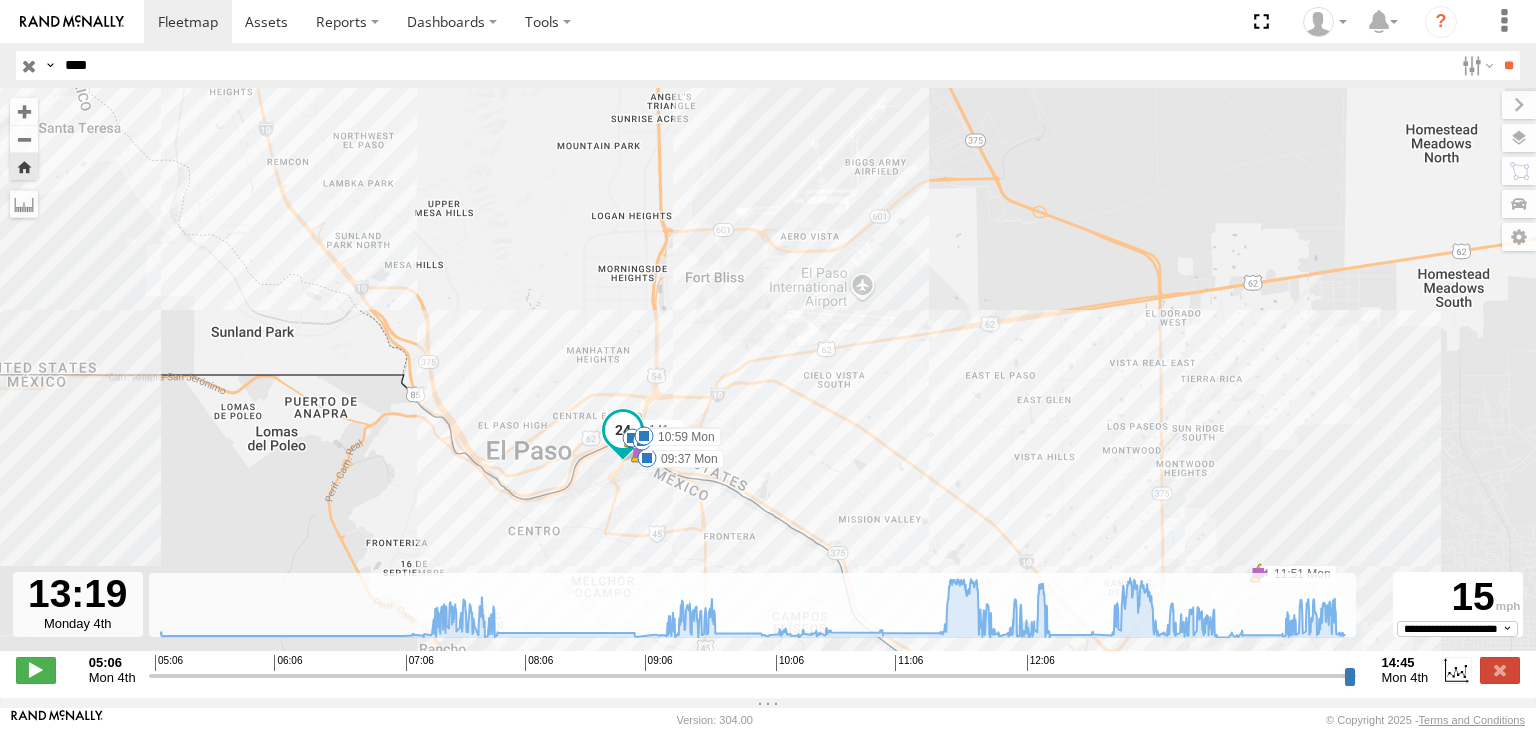 type on "****" 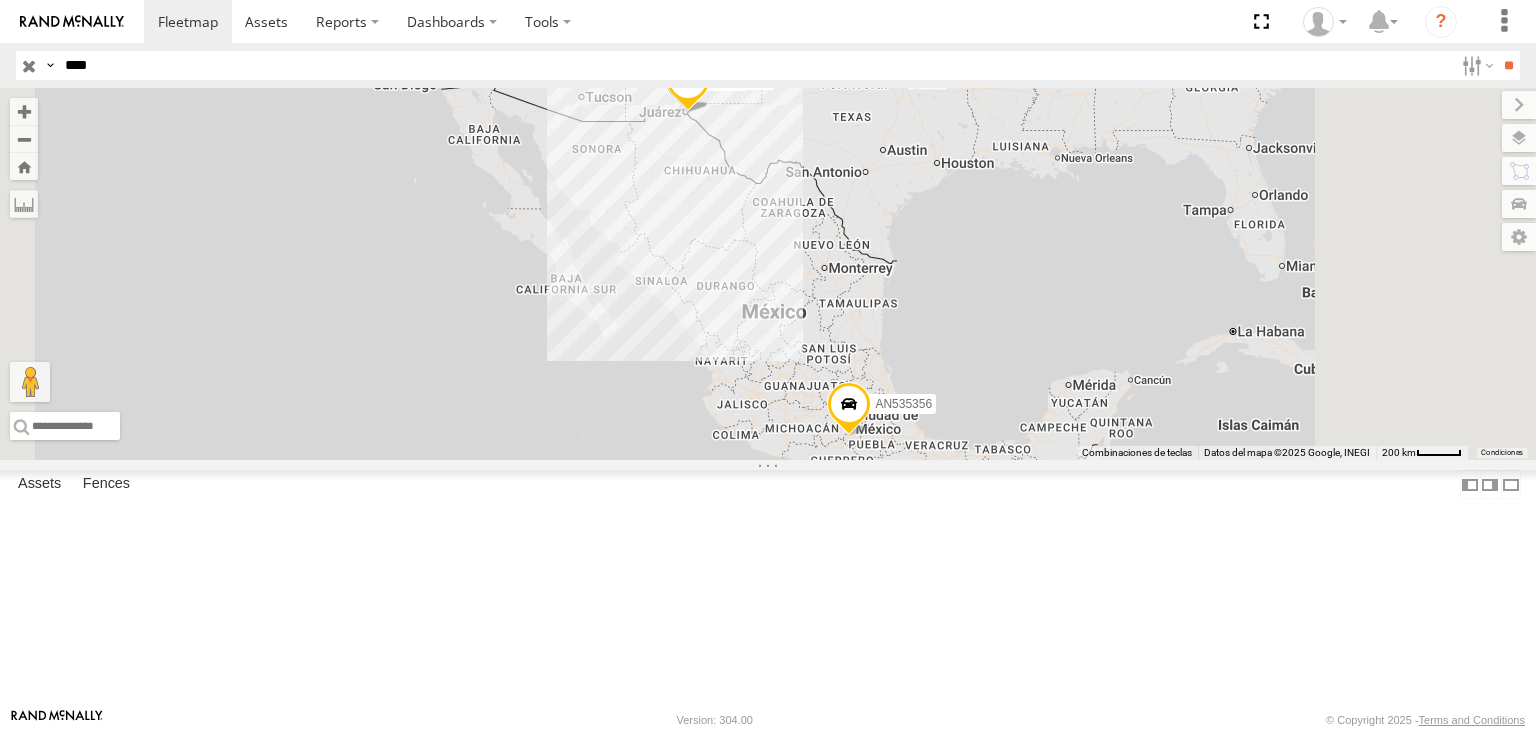 click on "Cruce" at bounding box center (0, 0) 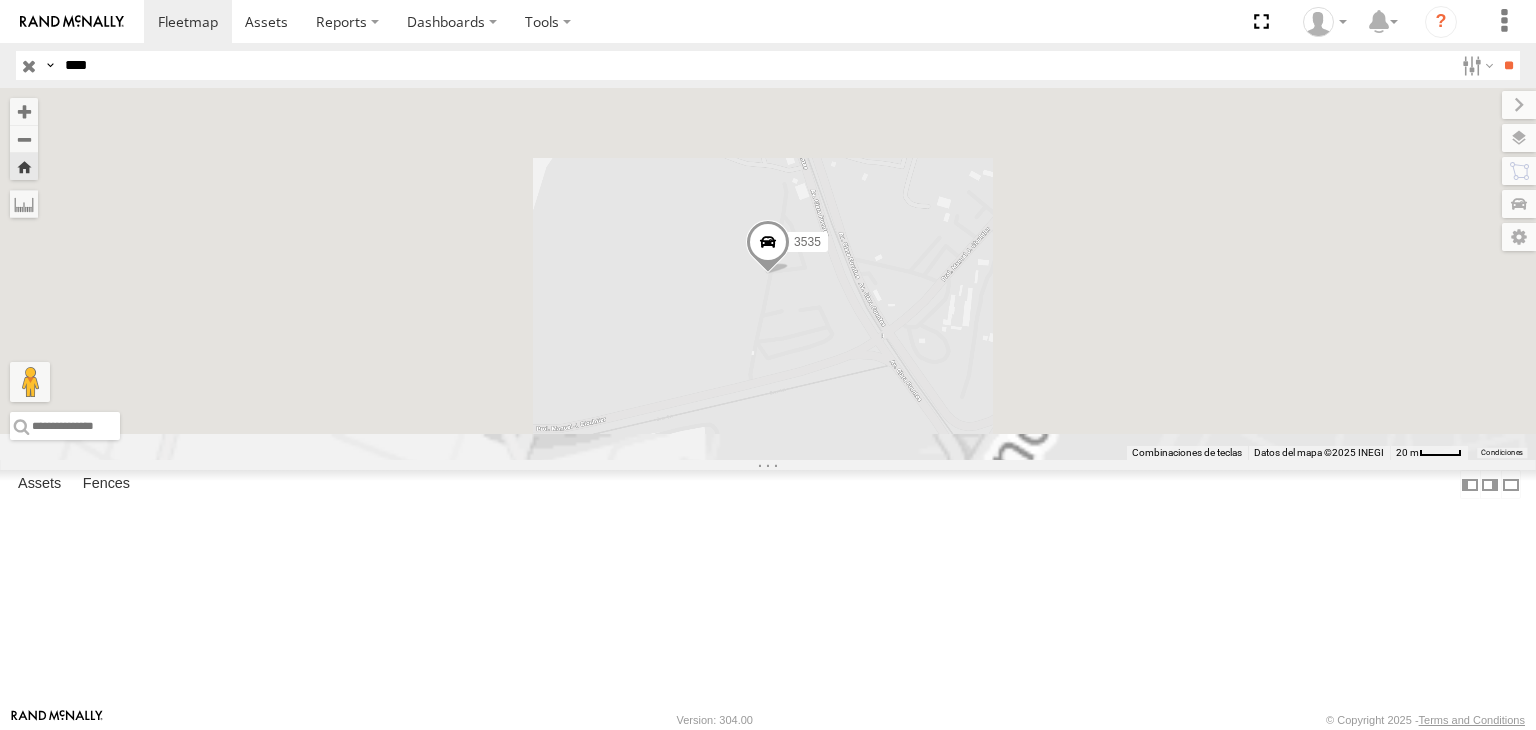 click at bounding box center [768, 248] 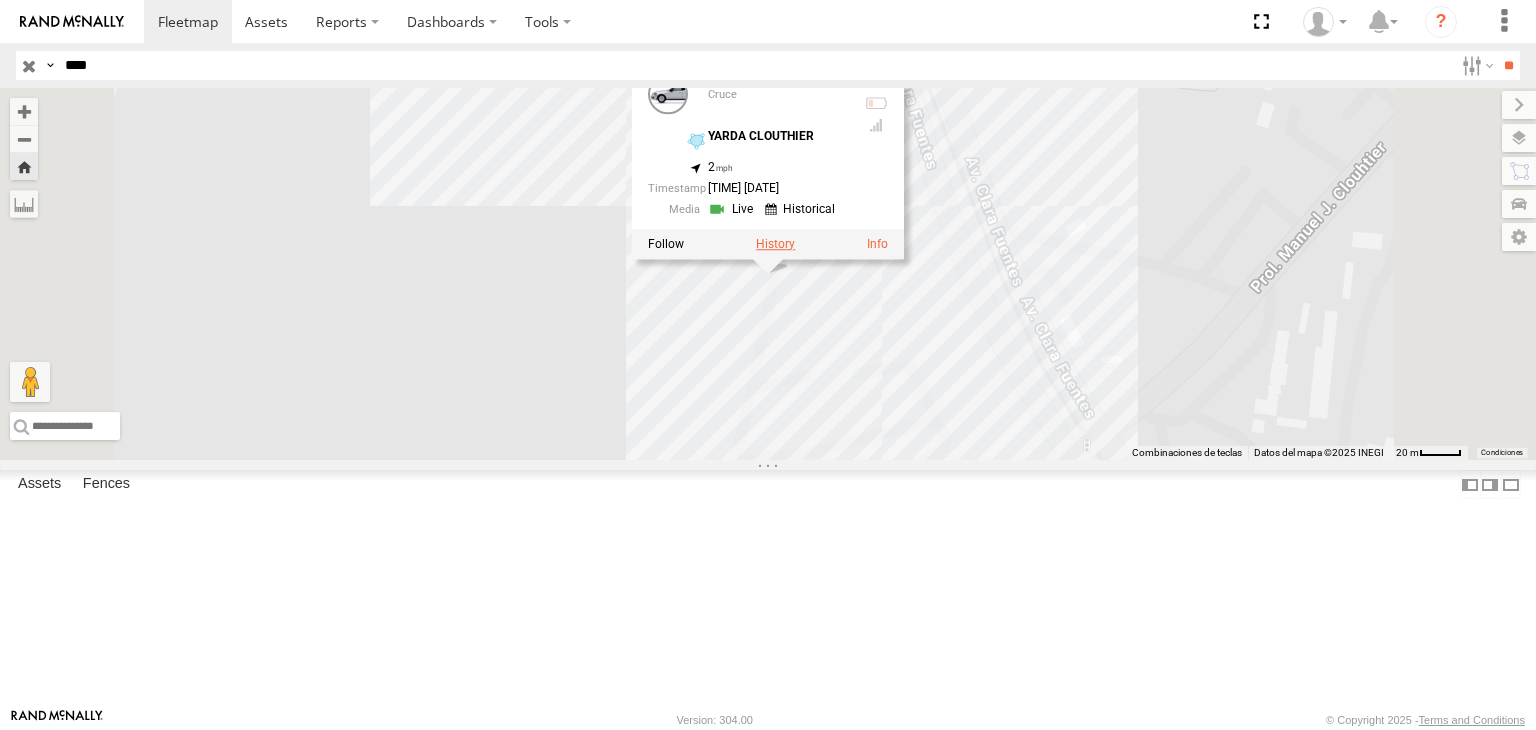 click at bounding box center (775, 244) 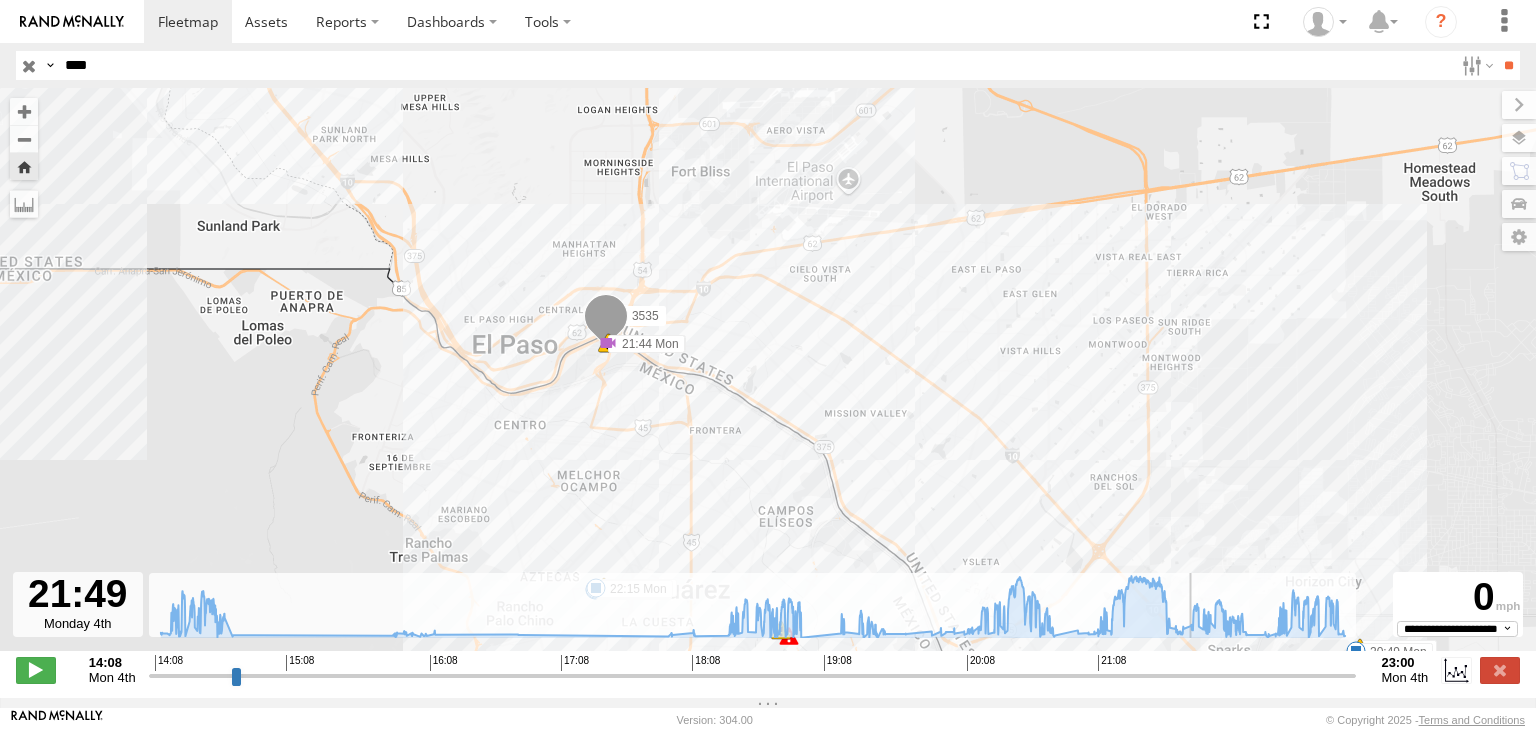 drag, startPoint x: 153, startPoint y: 685, endPoint x: 1192, endPoint y: 655, distance: 1039.433 